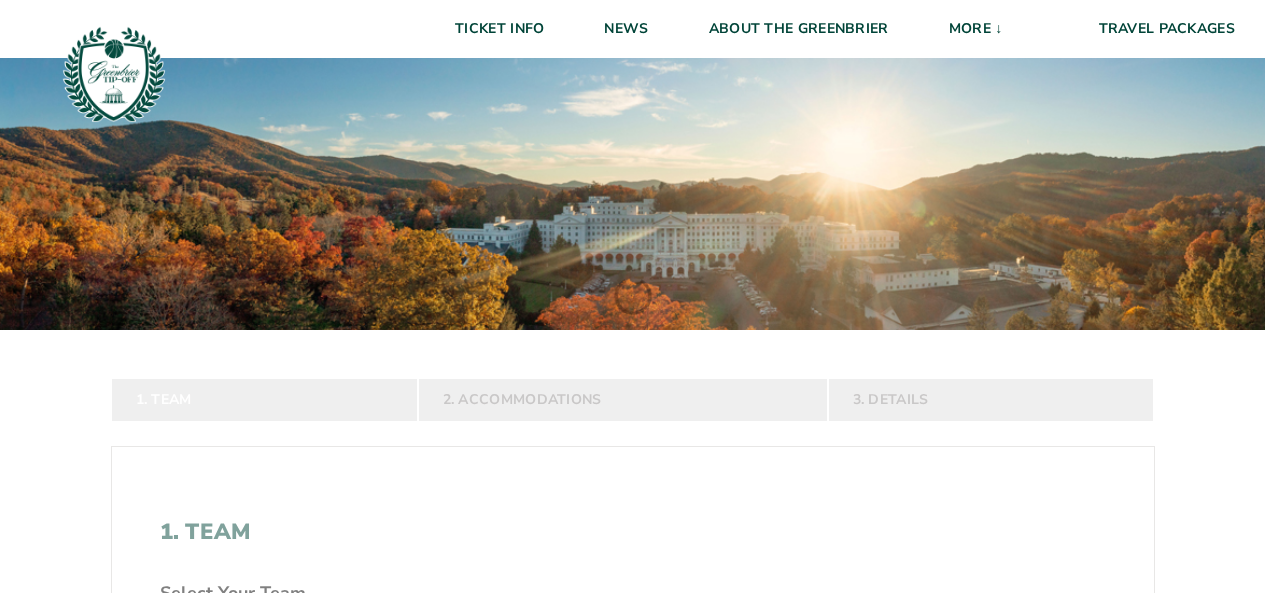 scroll, scrollTop: 0, scrollLeft: 0, axis: both 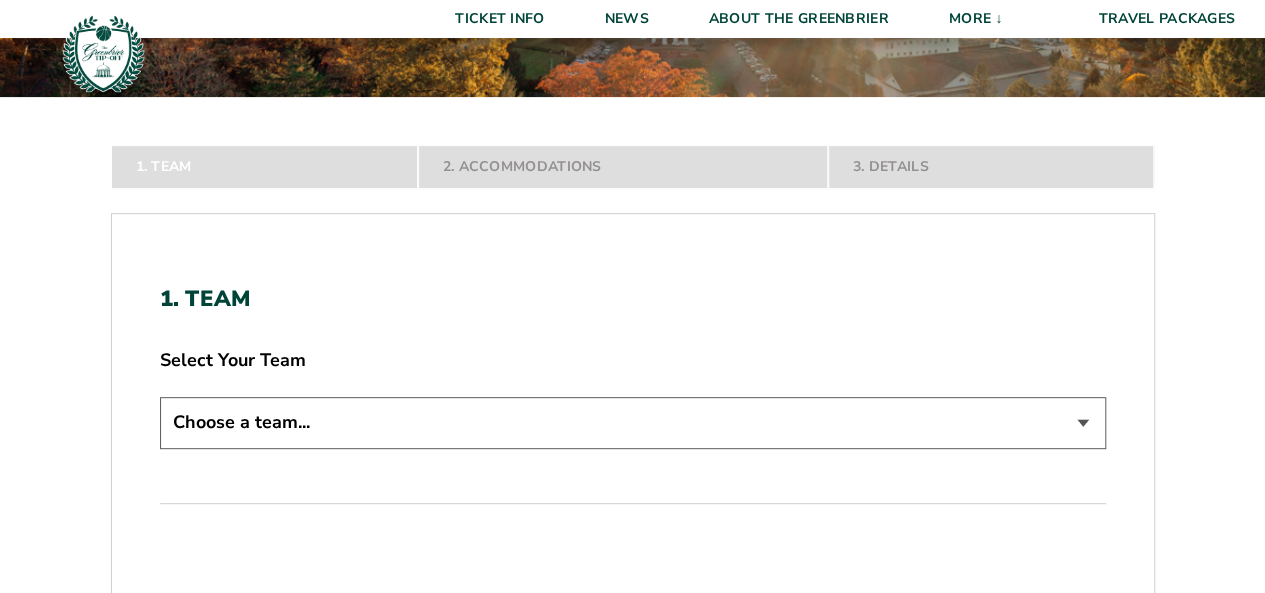 click on "Choose a team...
Butler Bulldogs
Northwestern Wildcats
South Carolina Gamecocks
Virginia Cavaliers" at bounding box center (633, 422) 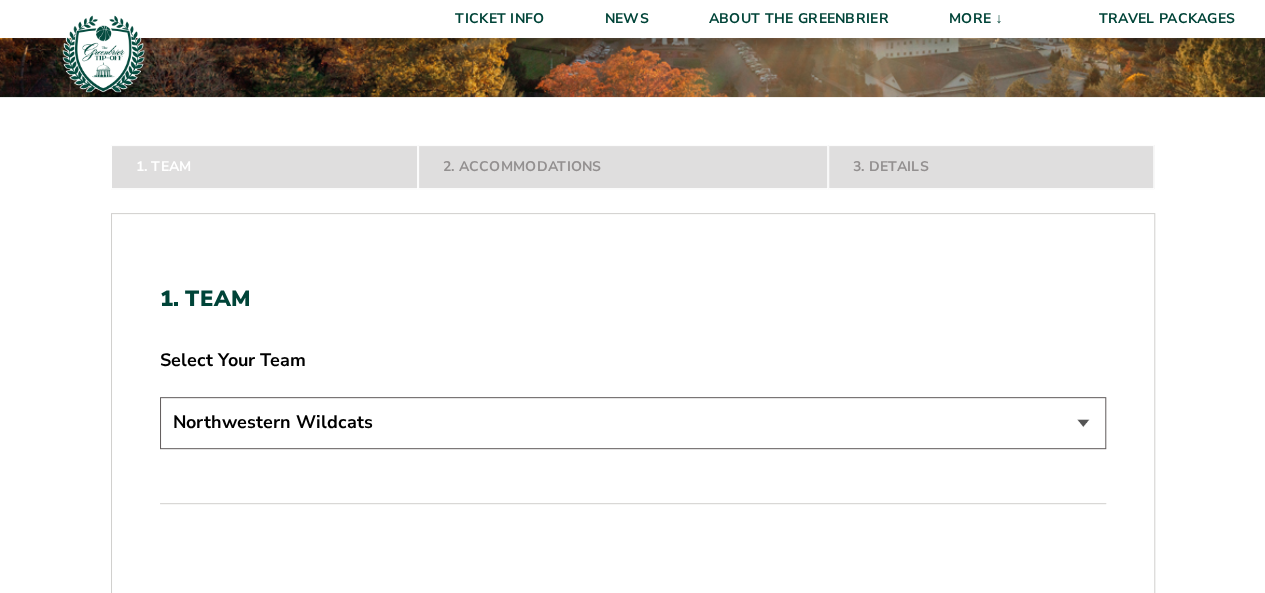 click on "Choose a team...
Butler Bulldogs
Northwestern Wildcats
South Carolina Gamecocks
Virginia Cavaliers" at bounding box center [633, 422] 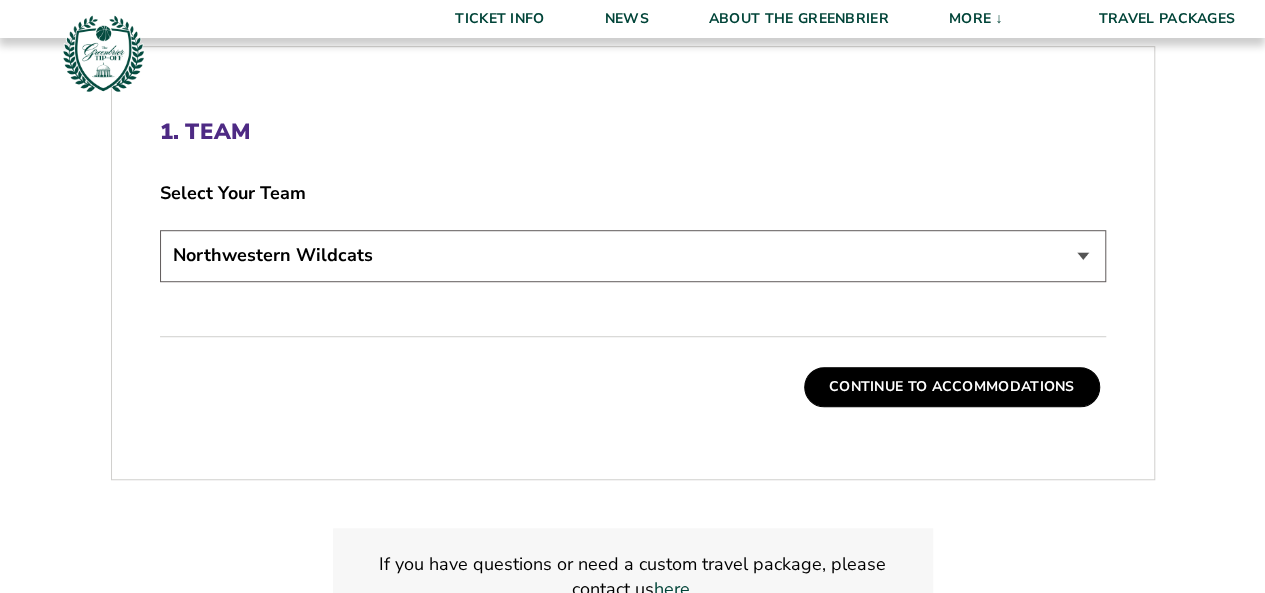 scroll, scrollTop: 538, scrollLeft: 0, axis: vertical 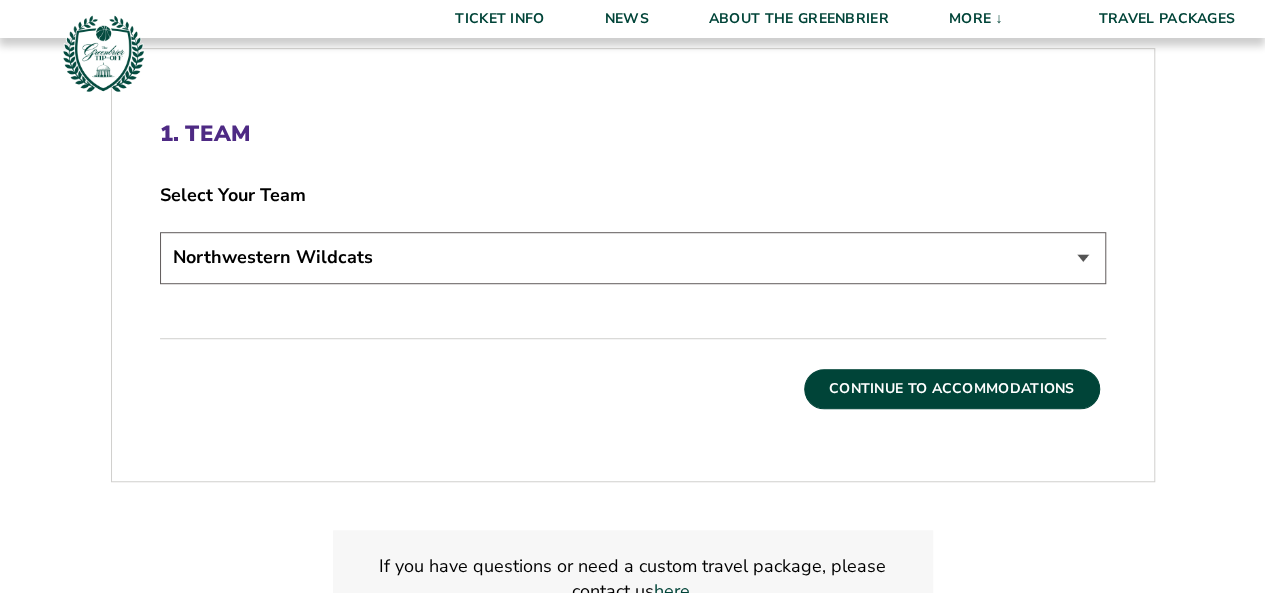 click on "Continue To Accommodations" at bounding box center (952, 389) 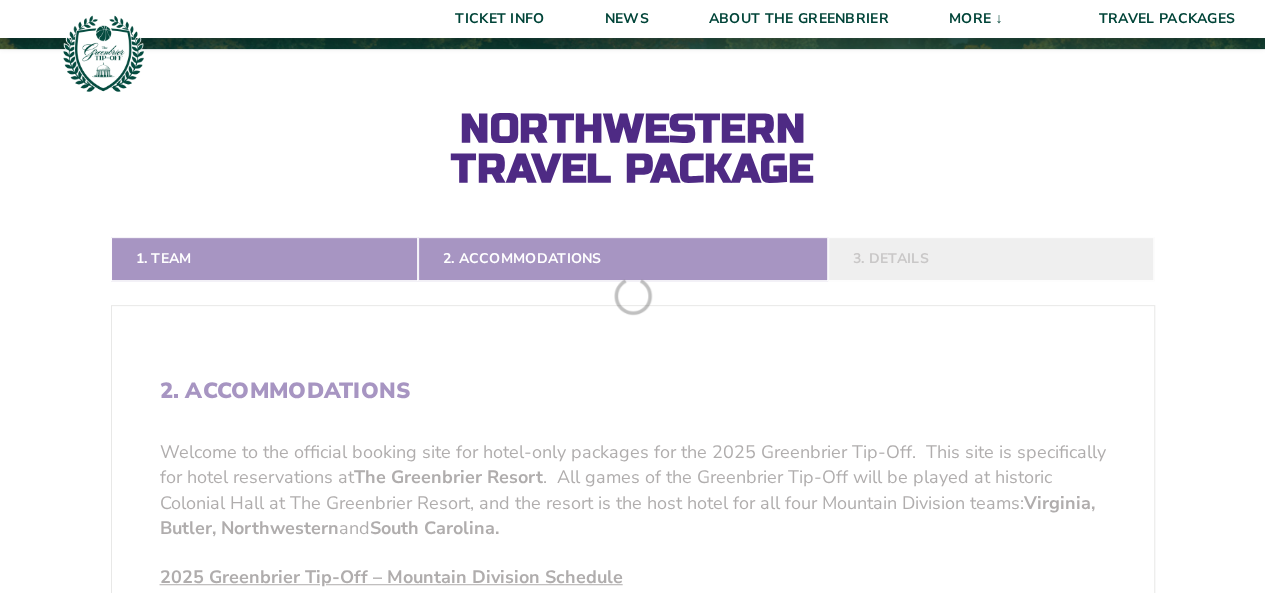 scroll, scrollTop: 280, scrollLeft: 0, axis: vertical 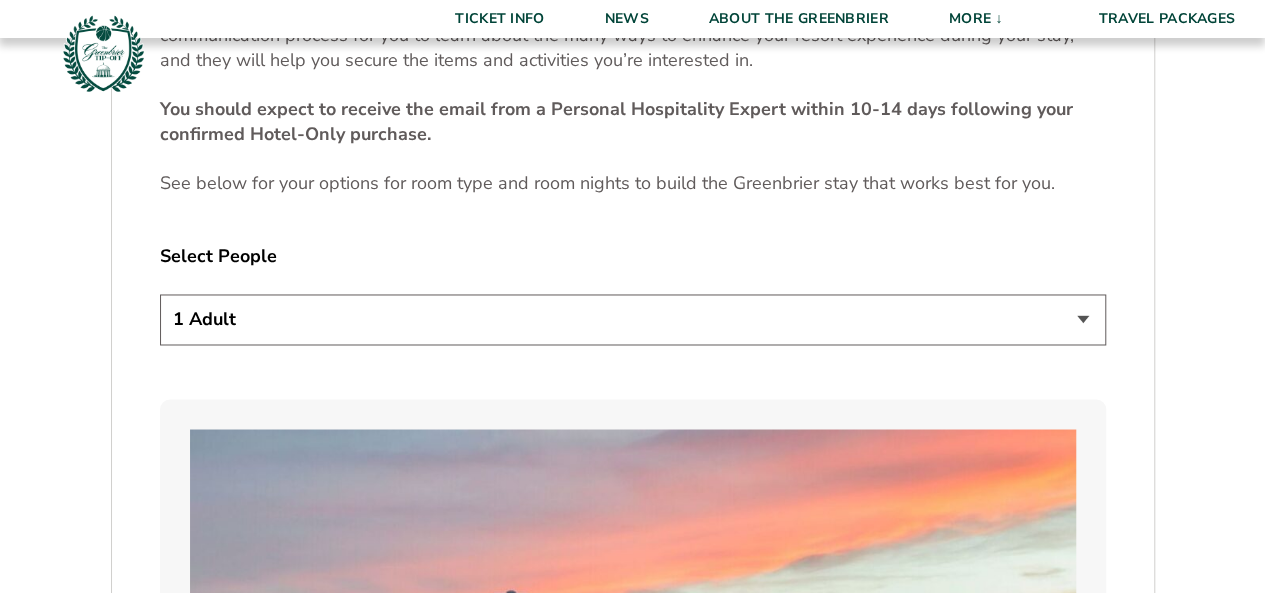 click on "1 Adult
2 Adults
3 Adults
4 Adults
2 Adults + 1 Child
2 Adults + 2 Children
2 Adults + 3 Children" at bounding box center [633, 319] 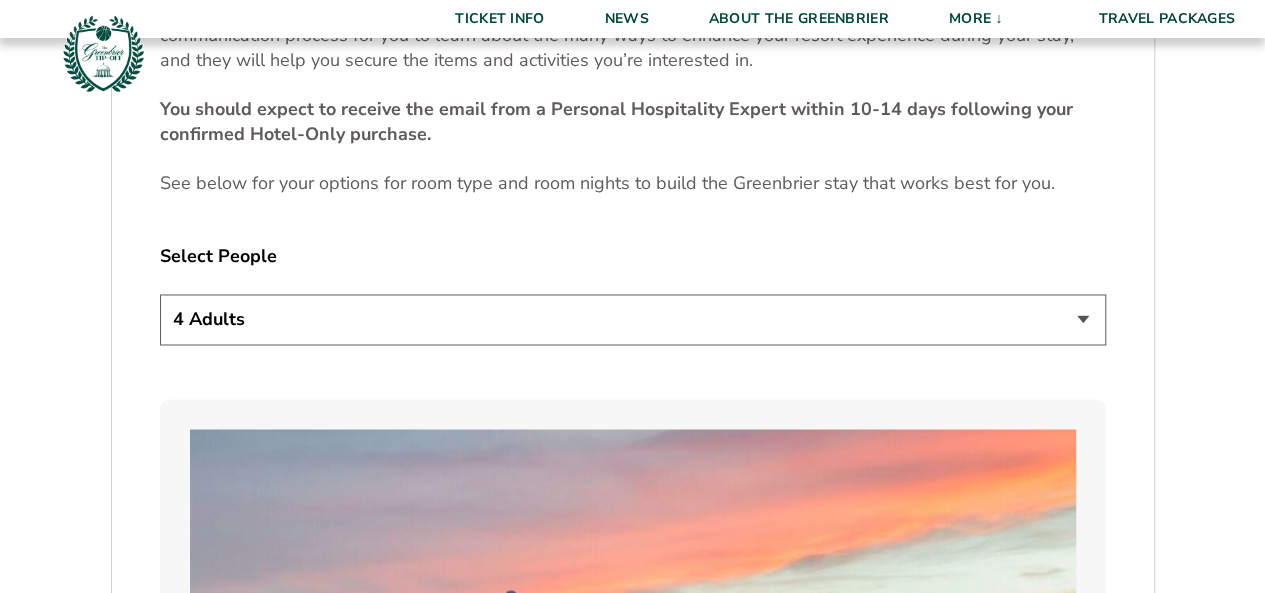 click on "1 Adult
2 Adults
3 Adults
4 Adults
2 Adults + 1 Child
2 Adults + 2 Children
2 Adults + 3 Children" at bounding box center [633, 319] 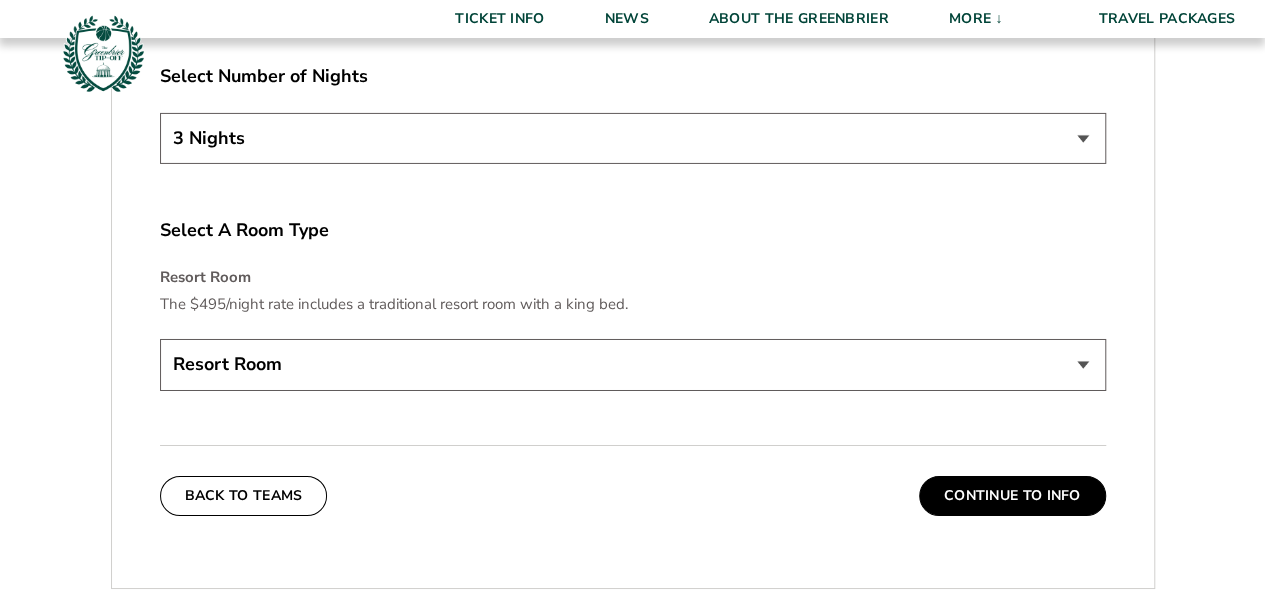 scroll, scrollTop: 3410, scrollLeft: 0, axis: vertical 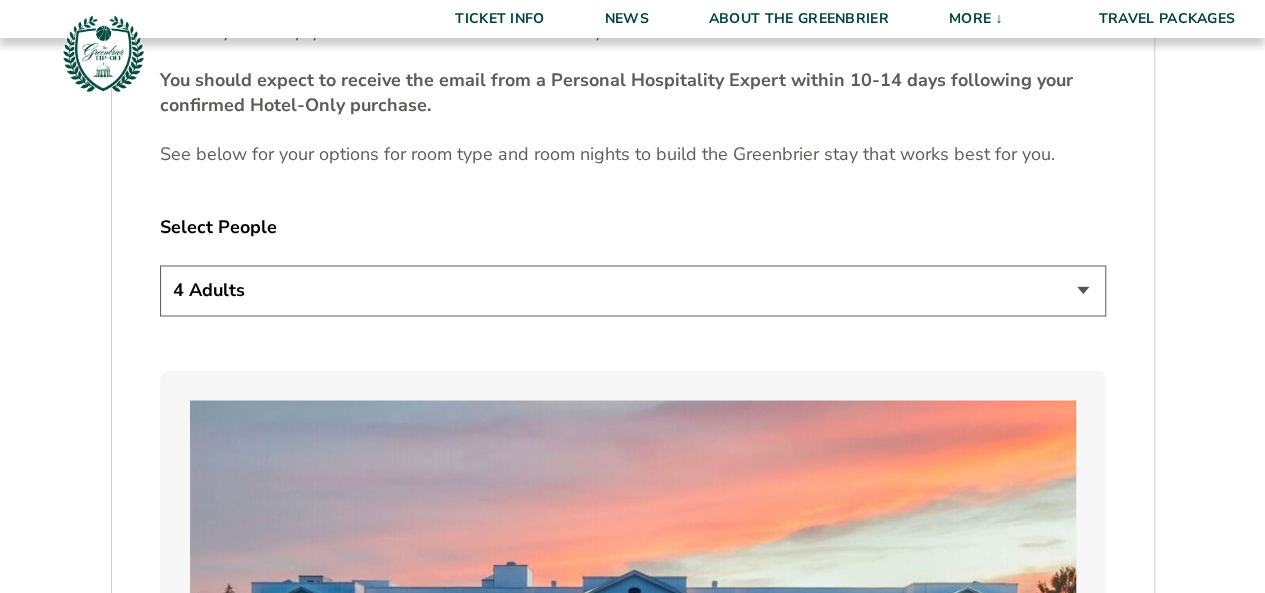 click on "1 Adult
2 Adults
3 Adults
4 Adults
2 Adults + 1 Child
2 Adults + 2 Children
2 Adults + 3 Children" at bounding box center [633, 290] 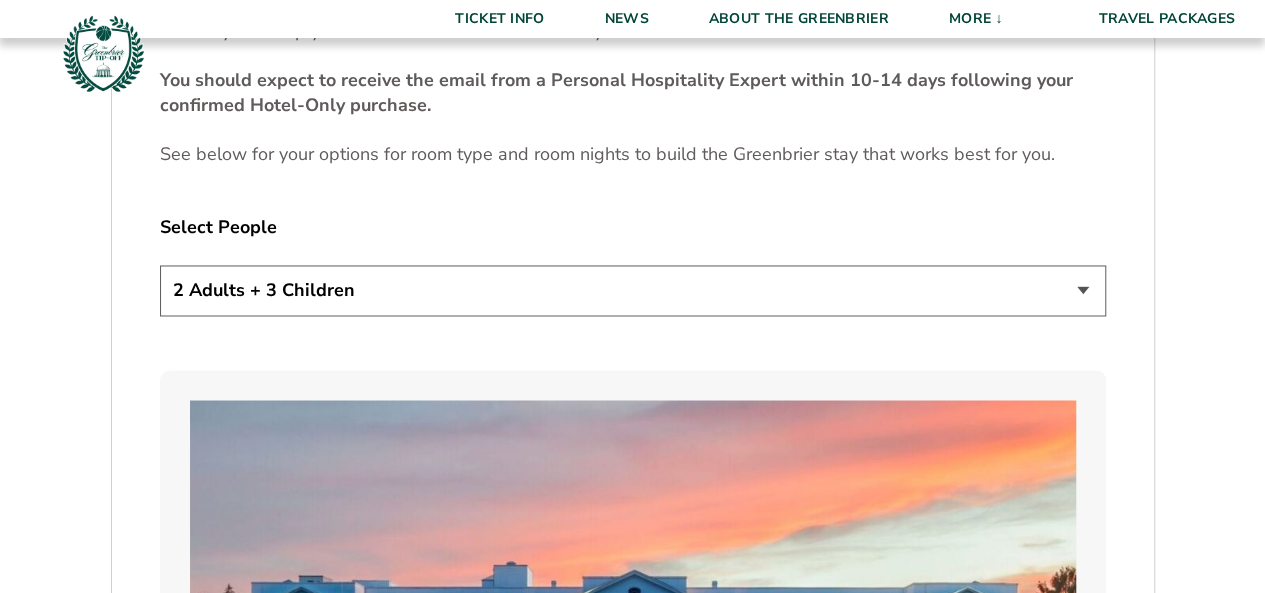 click on "1 Adult
2 Adults
3 Adults
4 Adults
2 Adults + 1 Child
2 Adults + 2 Children
2 Adults + 3 Children" at bounding box center (633, 290) 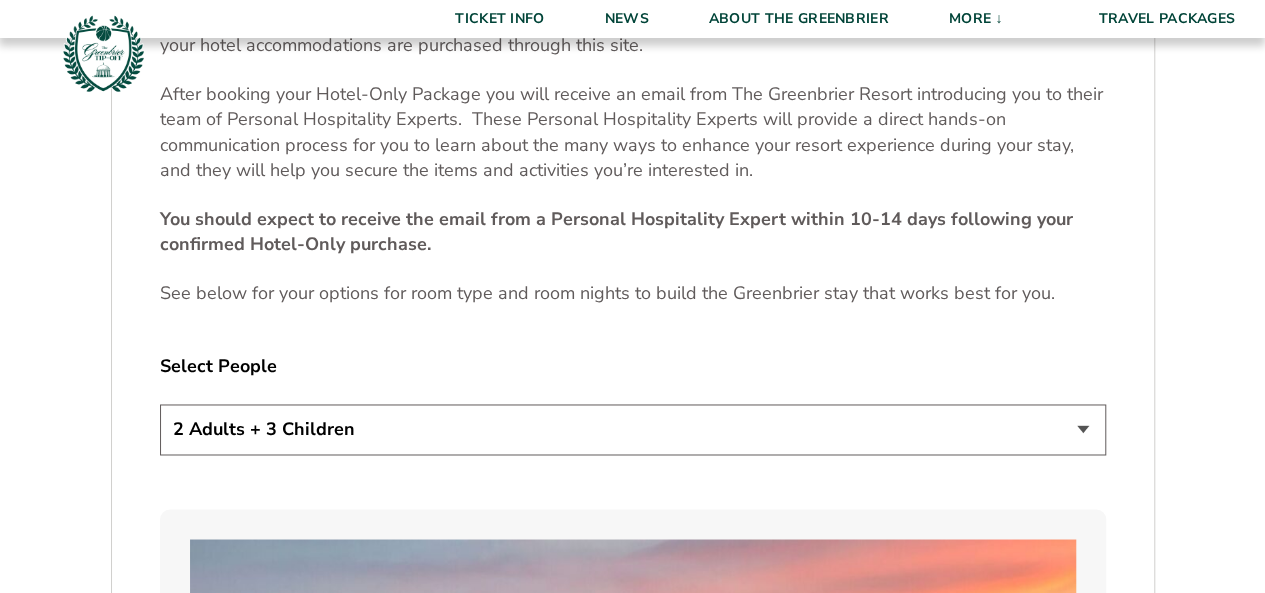 scroll, scrollTop: 1436, scrollLeft: 0, axis: vertical 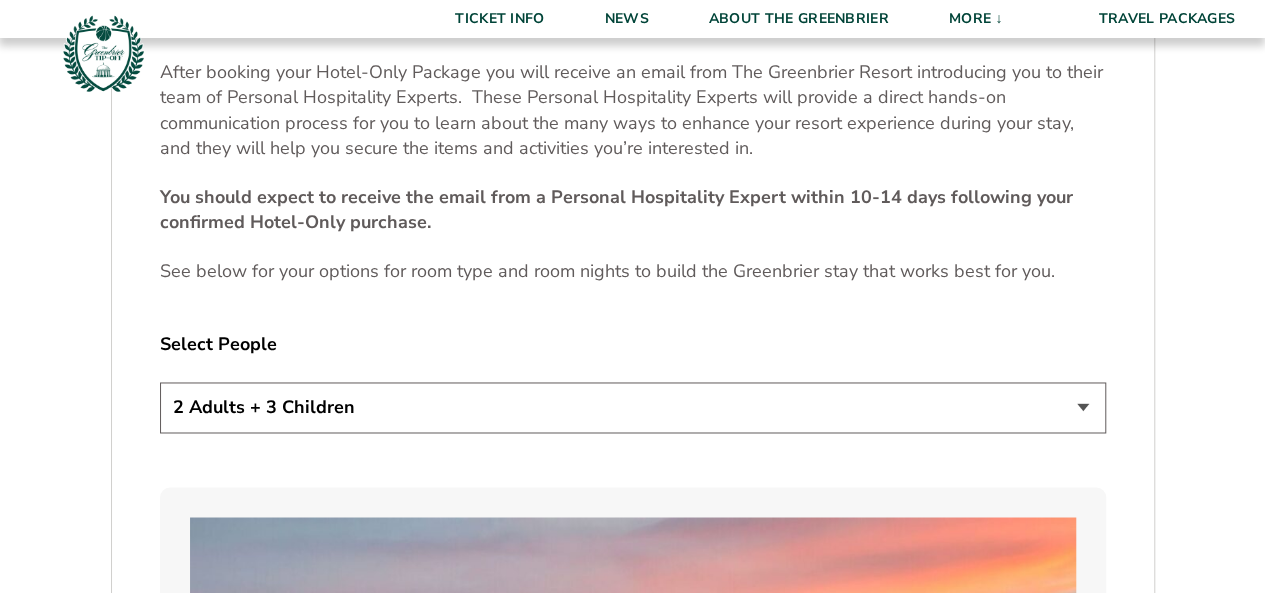 click on "1 Adult
2 Adults
3 Adults
4 Adults
2 Adults + 1 Child
2 Adults + 2 Children
2 Adults + 3 Children" at bounding box center (633, 407) 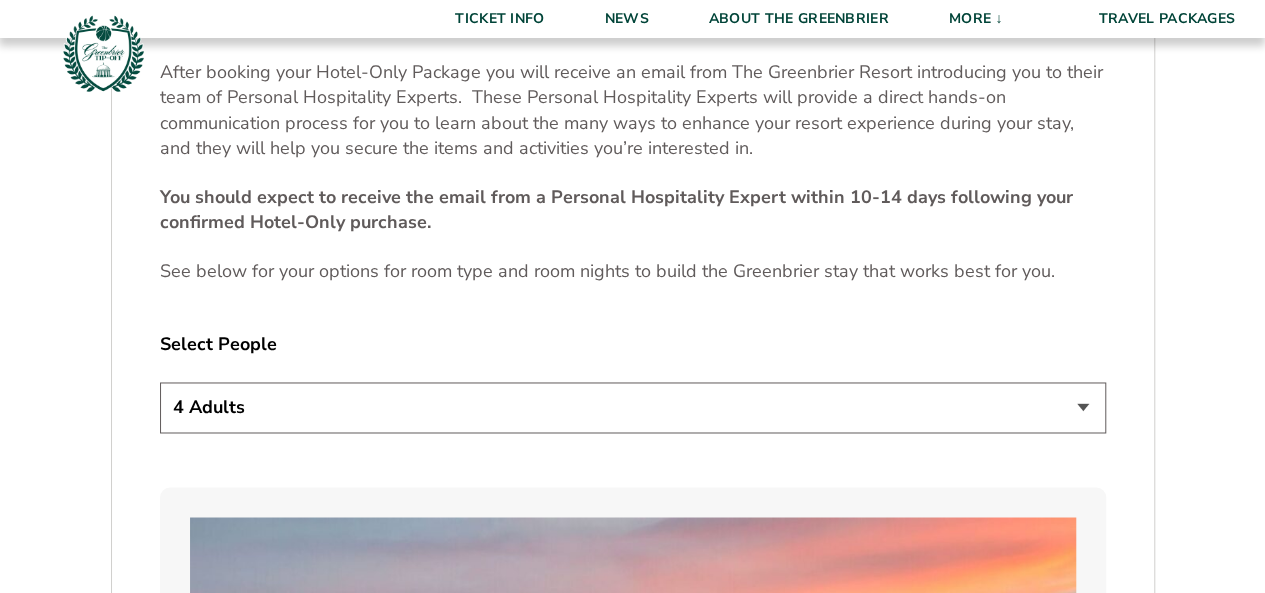 click on "1 Adult
2 Adults
3 Adults
4 Adults
2 Adults + 1 Child
2 Adults + 2 Children
2 Adults + 3 Children" at bounding box center (633, 407) 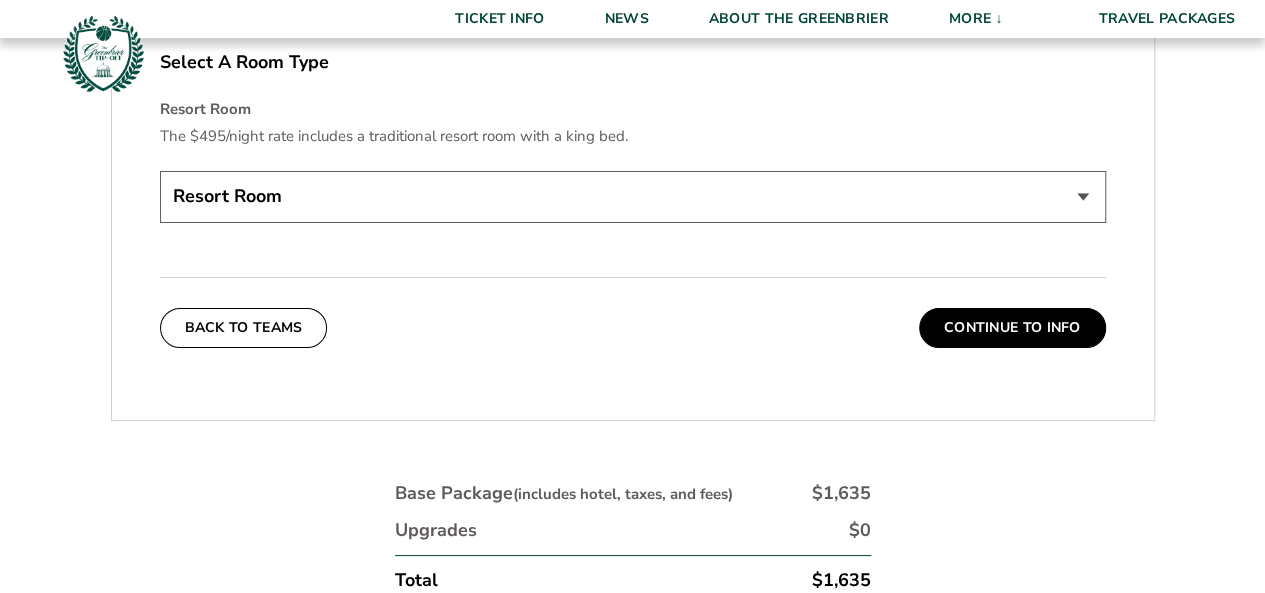 scroll, scrollTop: 3560, scrollLeft: 0, axis: vertical 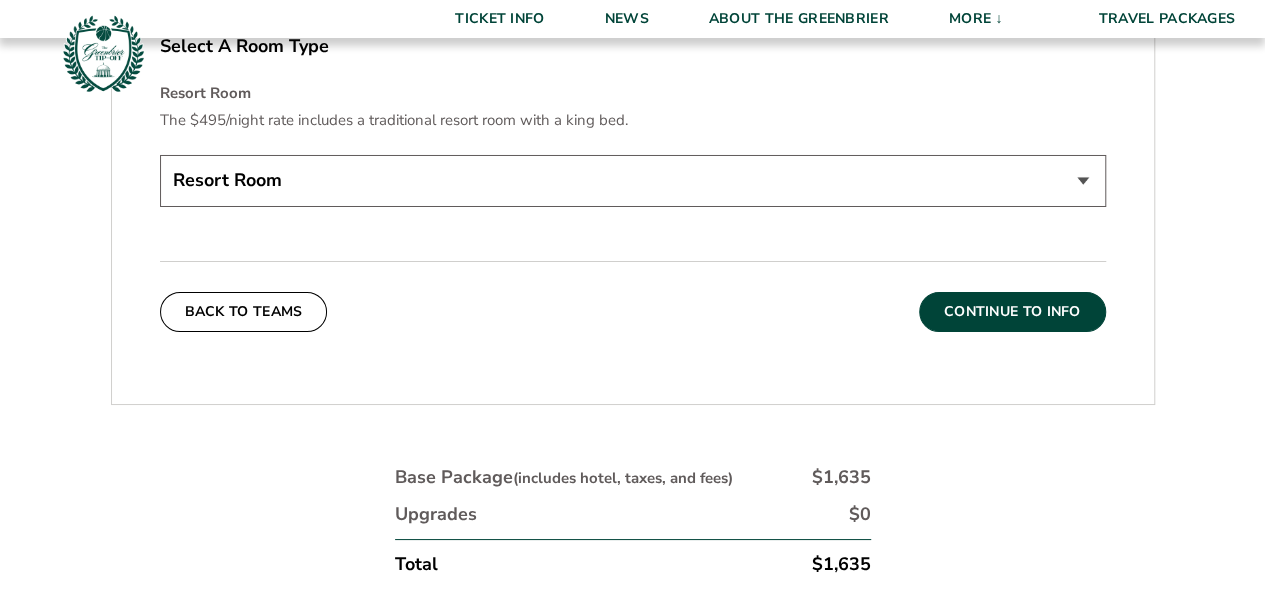 click on "Continue To Info" at bounding box center (1012, 312) 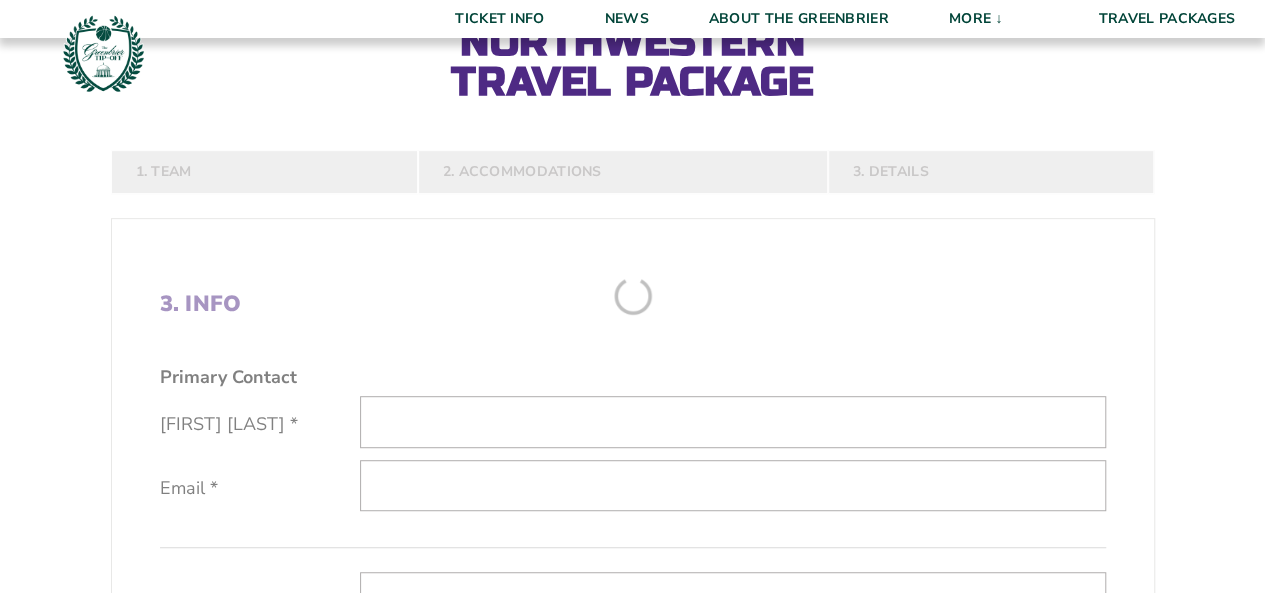 scroll, scrollTop: 280, scrollLeft: 0, axis: vertical 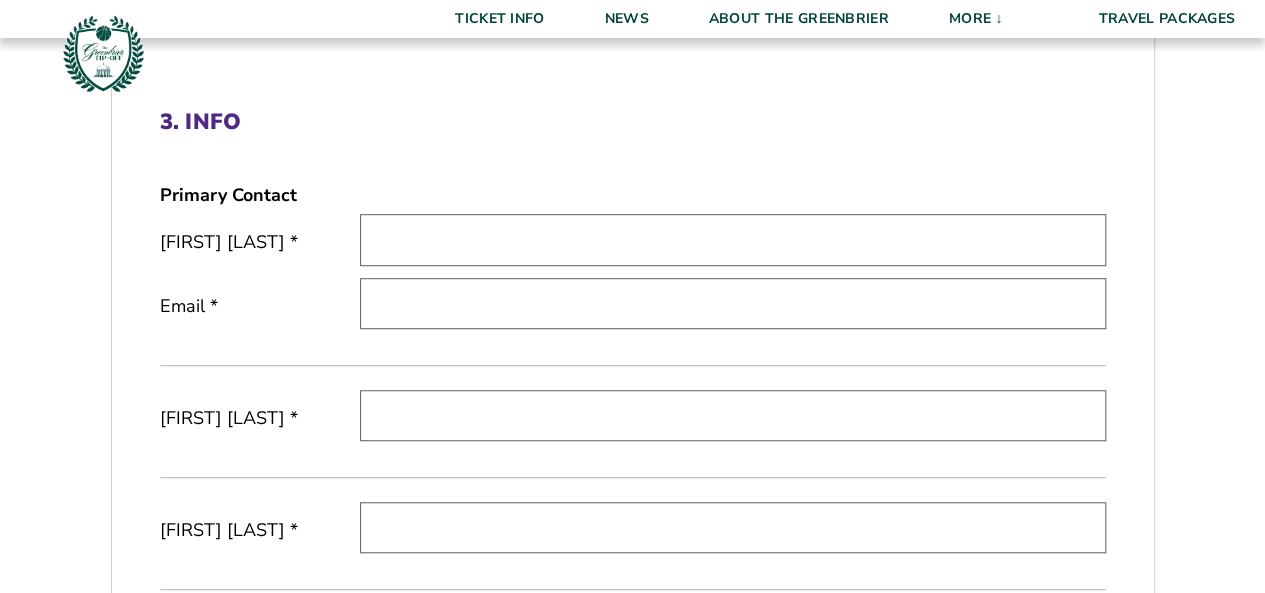click at bounding box center [733, 239] 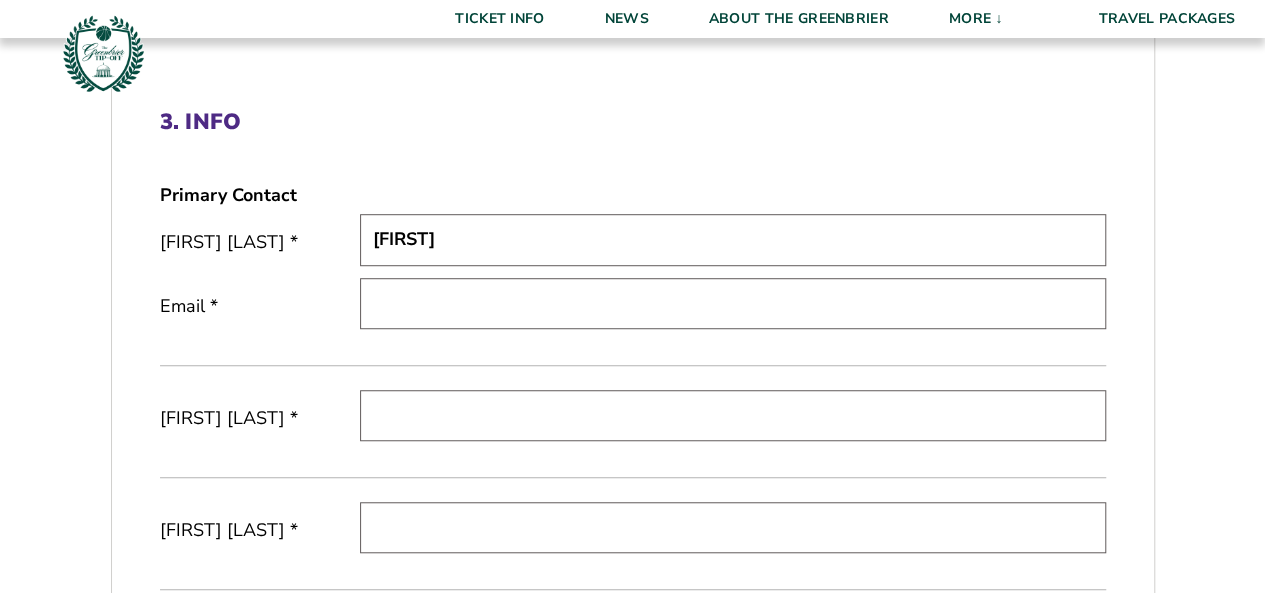 click on "Kevin" at bounding box center [733, 239] 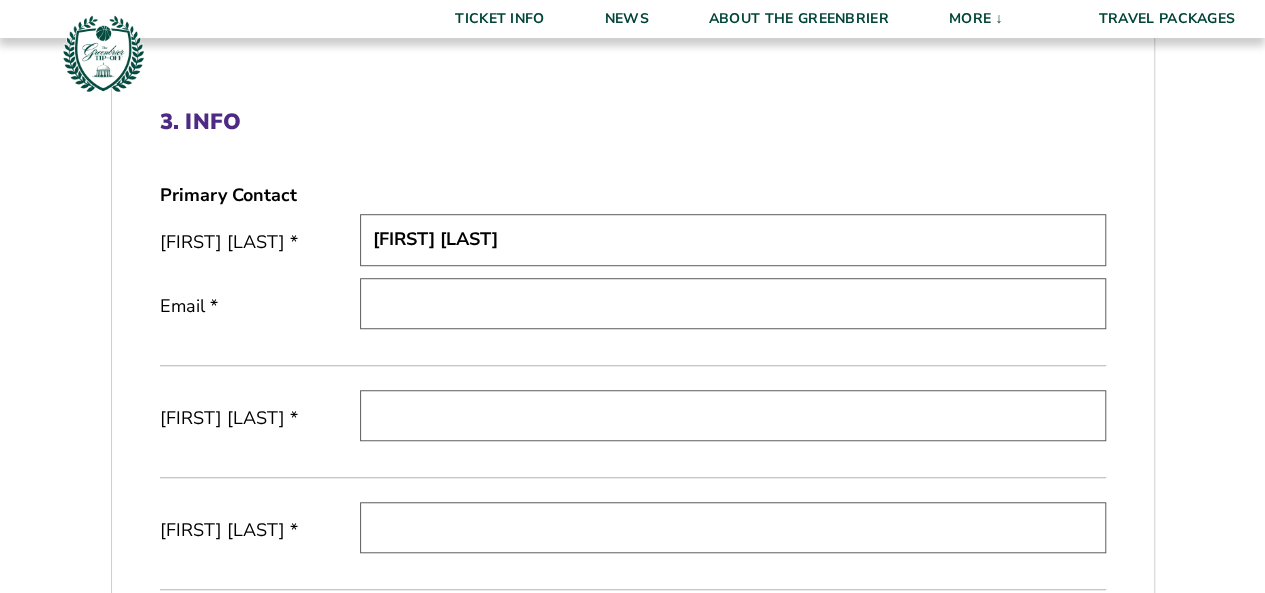 type on "Kevin Breheny" 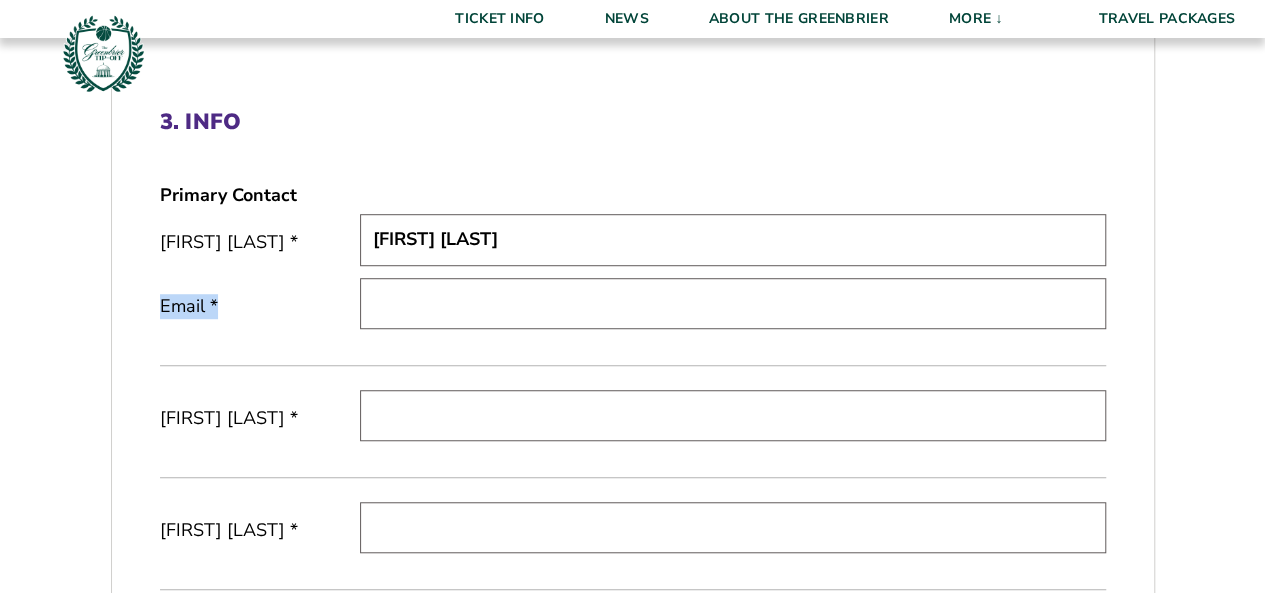 drag, startPoint x: 434, startPoint y: 340, endPoint x: 444, endPoint y: 404, distance: 64.77654 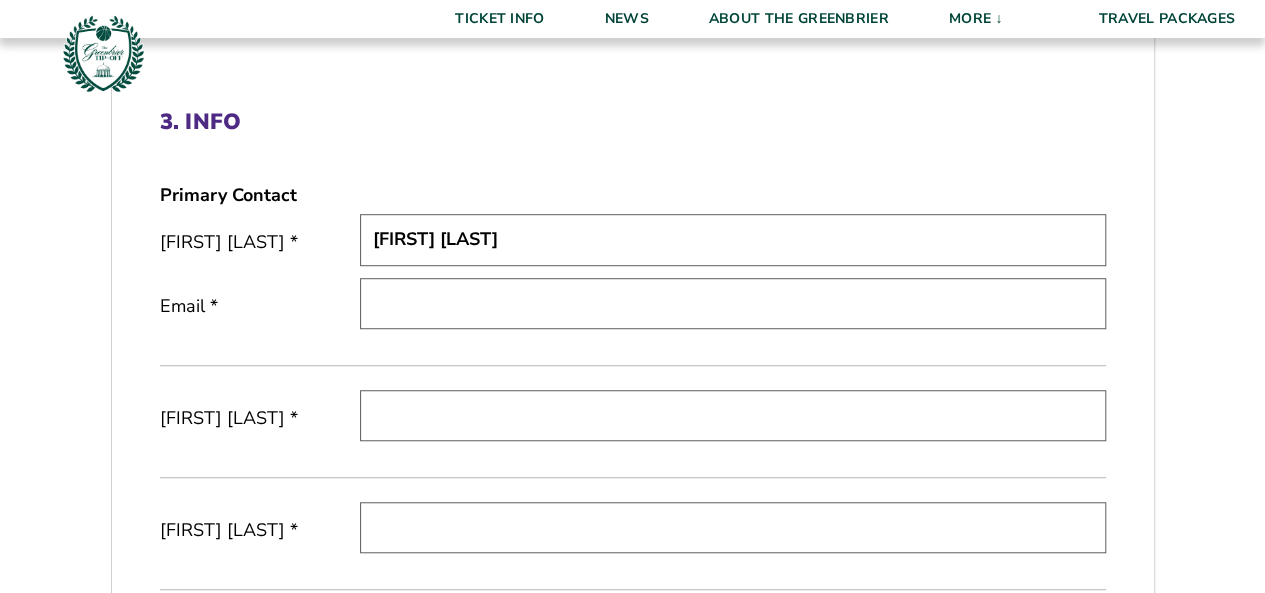 click at bounding box center (733, 415) 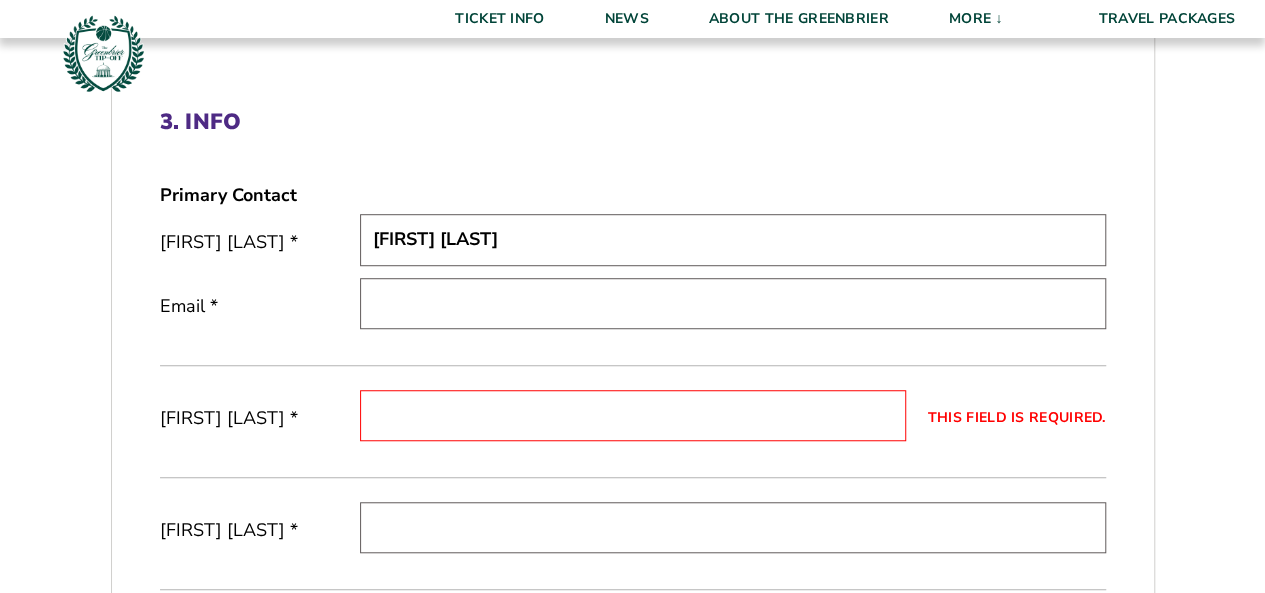 type on "kevinbreh68@[EXAMPLE.COM]" 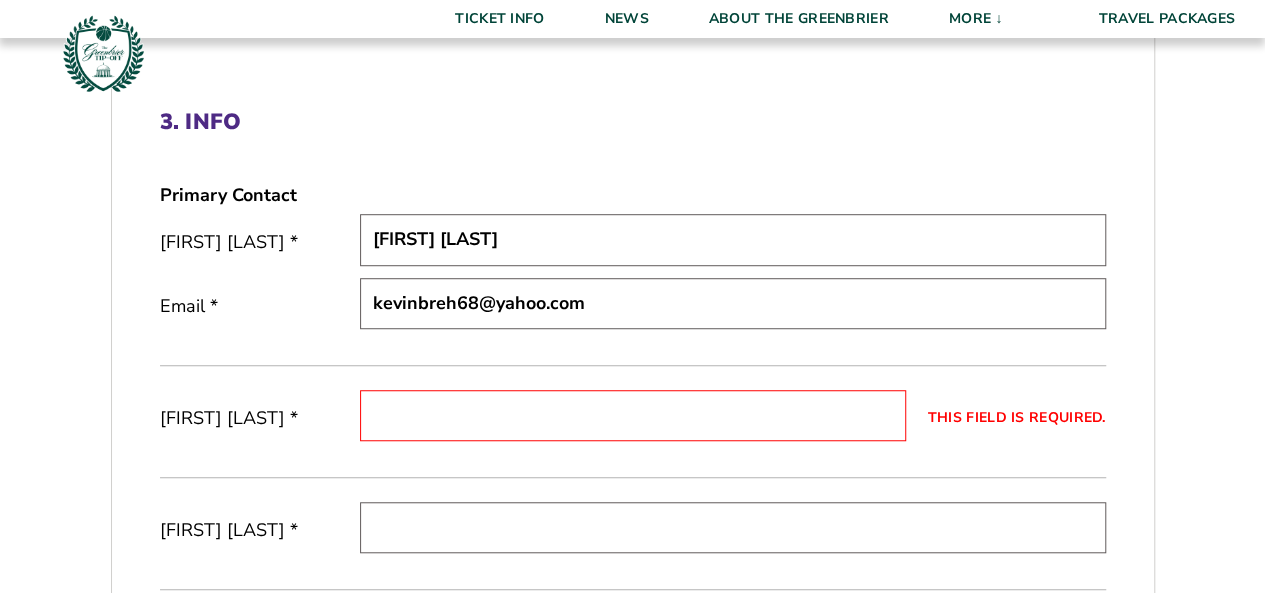 click on "This field is required." at bounding box center (633, 415) 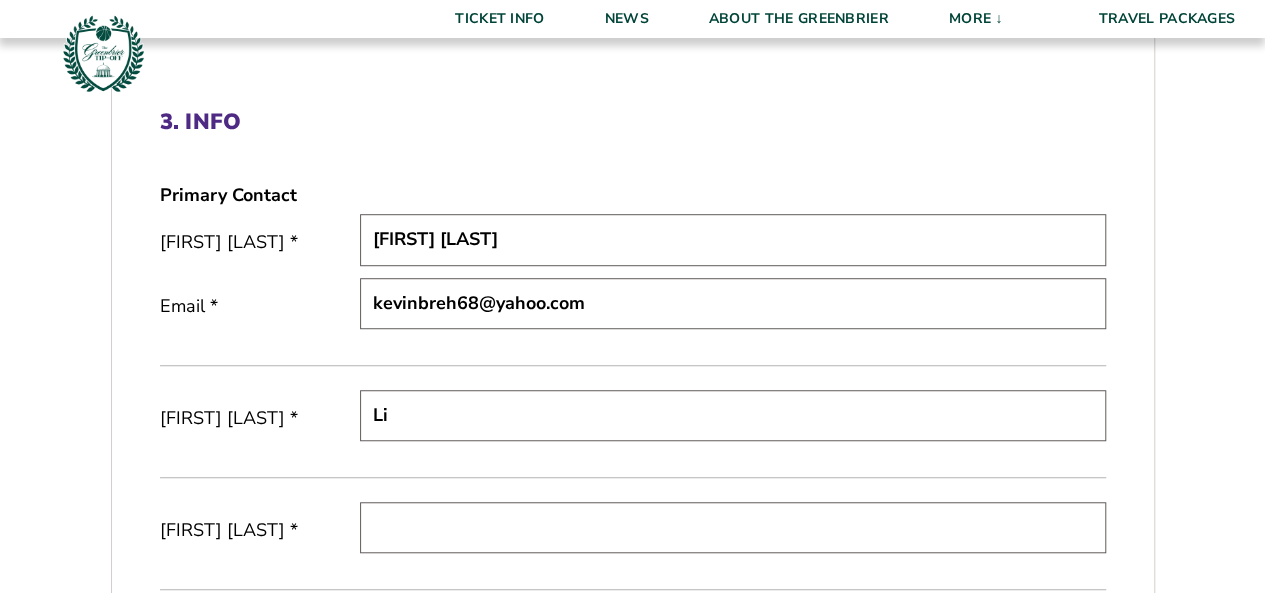 type on "L" 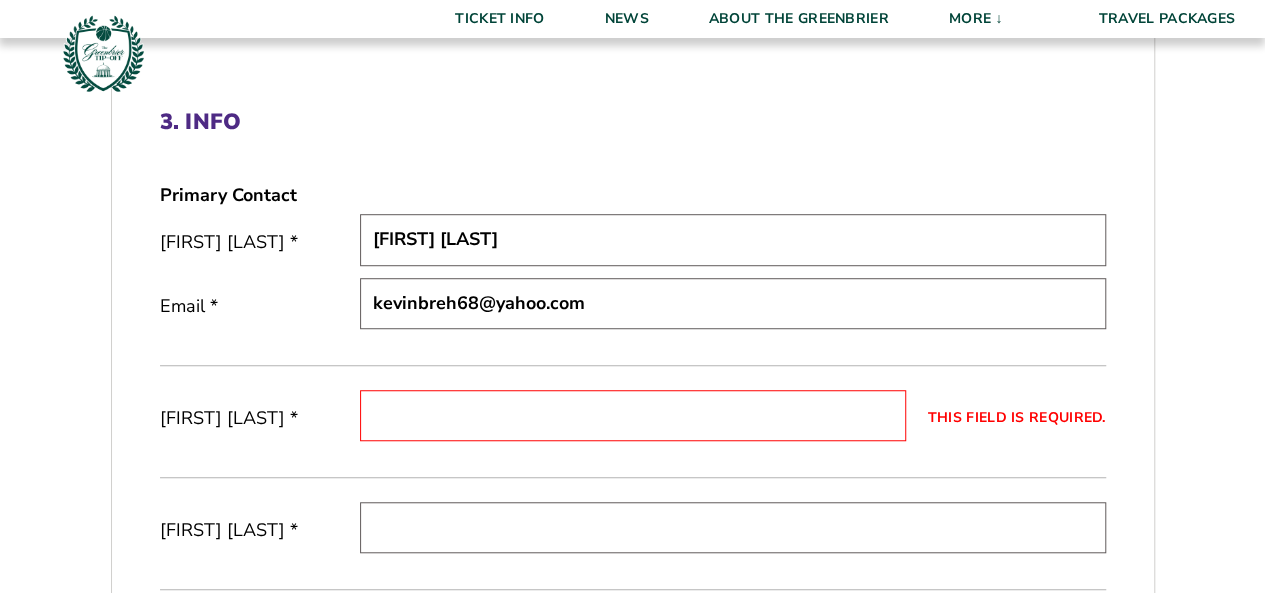 type on "L" 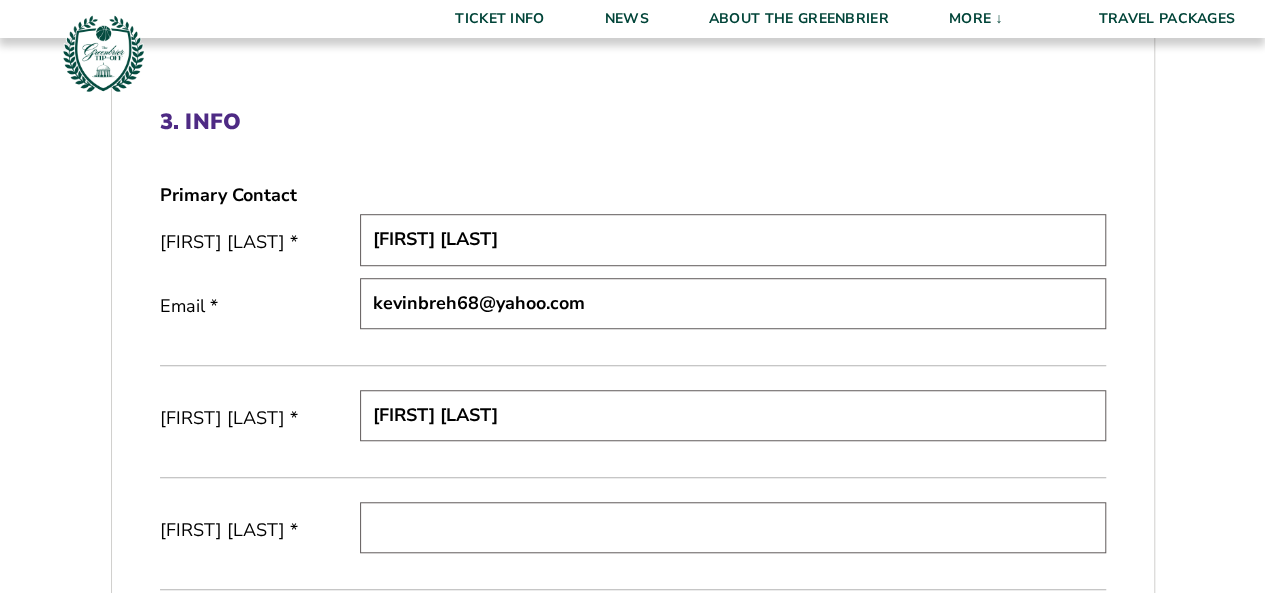 click at bounding box center (733, 527) 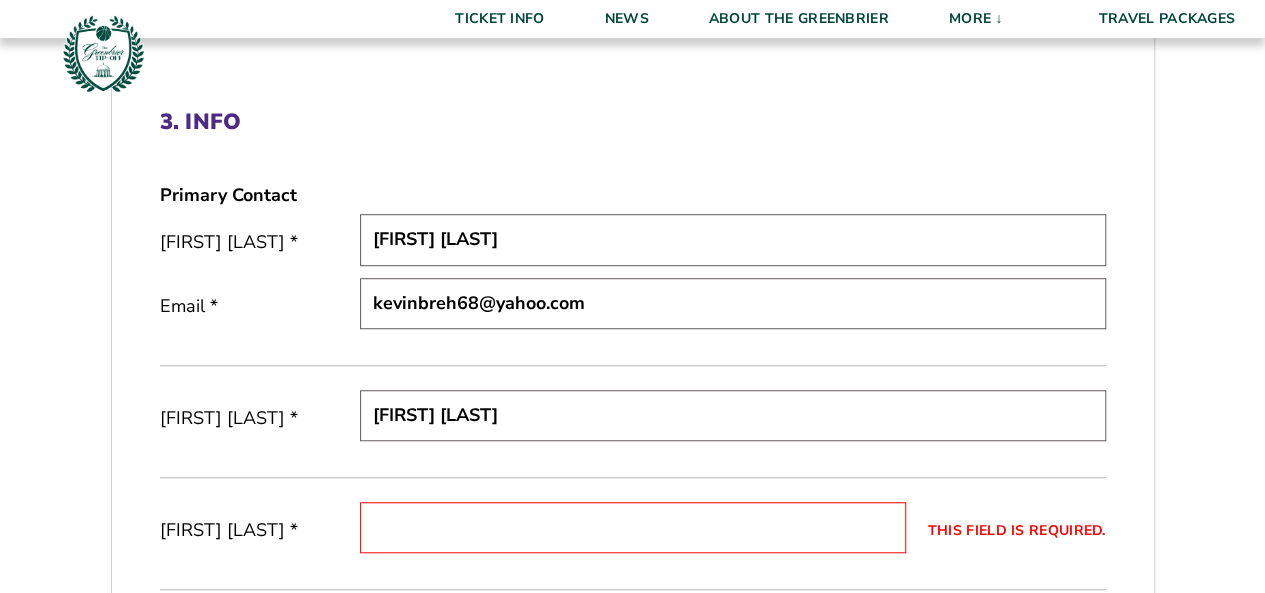 drag, startPoint x: 516, startPoint y: 416, endPoint x: 334, endPoint y: 415, distance: 182.00275 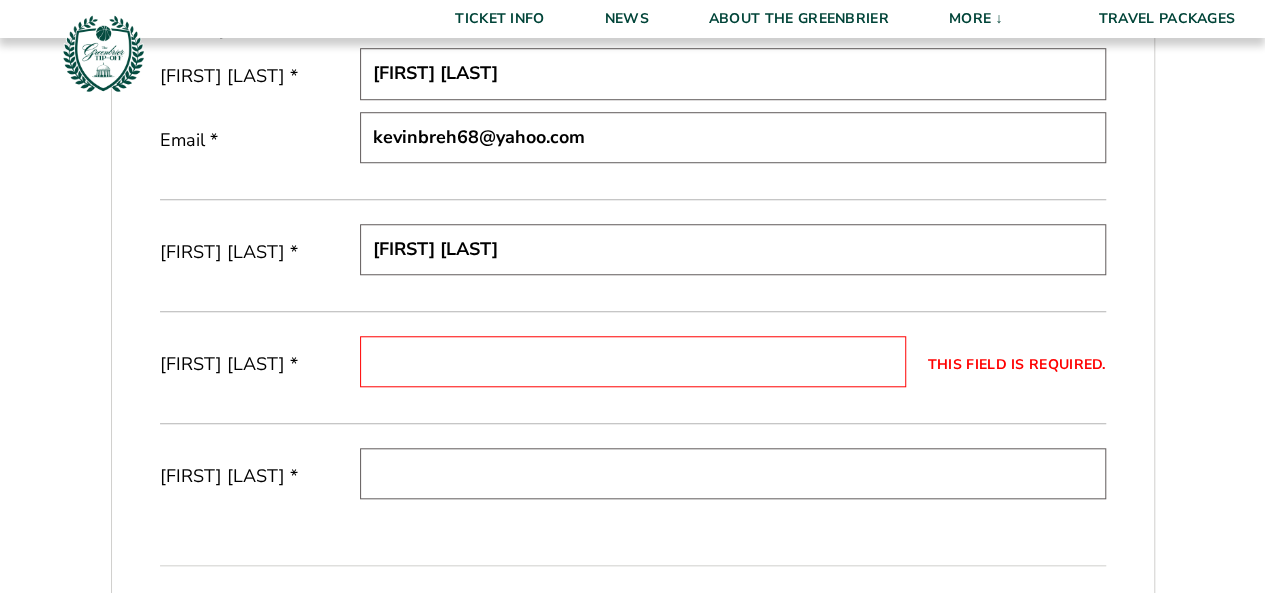 scroll, scrollTop: 732, scrollLeft: 0, axis: vertical 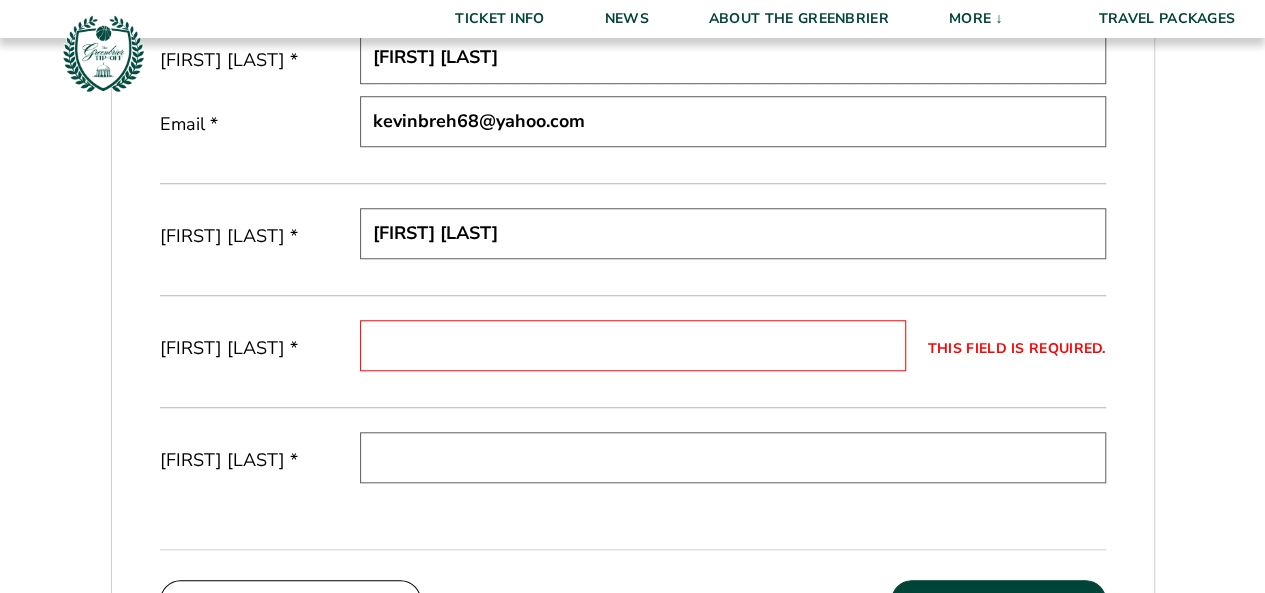 click on "Butler
Butler Travel Package
Northwestern
Northwestern Travel Package
South Carolina
South Carolina Travel Package
Virginia
Virginia Travel Package
1. Team
2. Accommodations
3. Details
1. Team
Select Your Team
Choose a team...
Butler Bulldogs
Northwestern Wildcats
South Carolina Gamecocks" at bounding box center [632, 200] 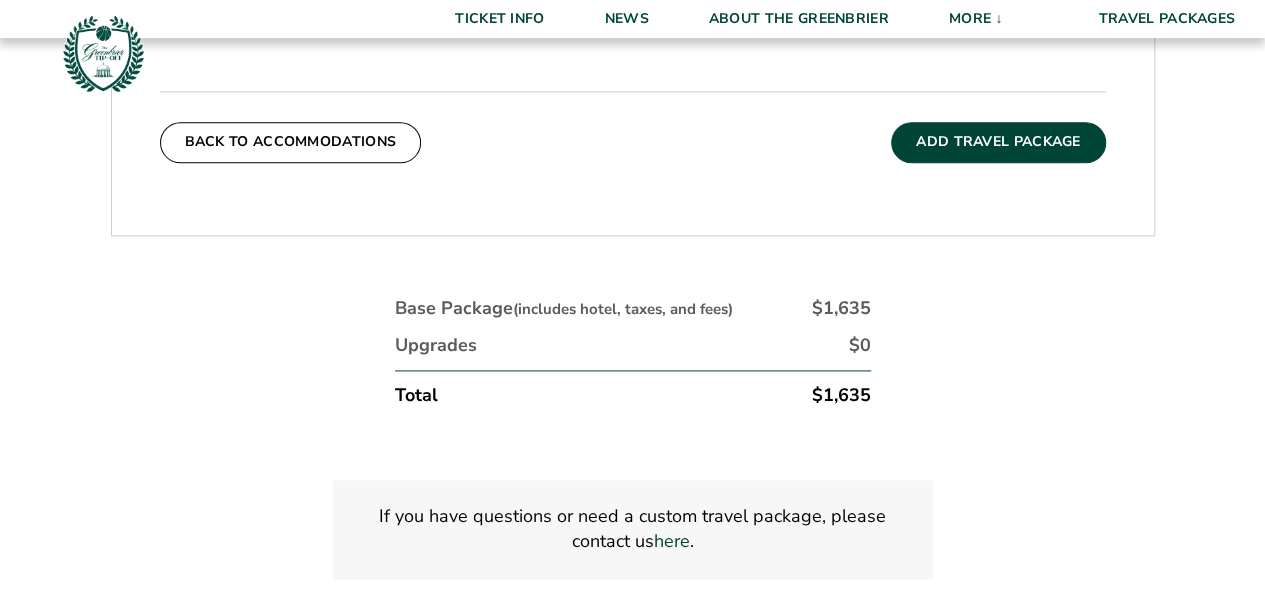 scroll, scrollTop: 1251, scrollLeft: 0, axis: vertical 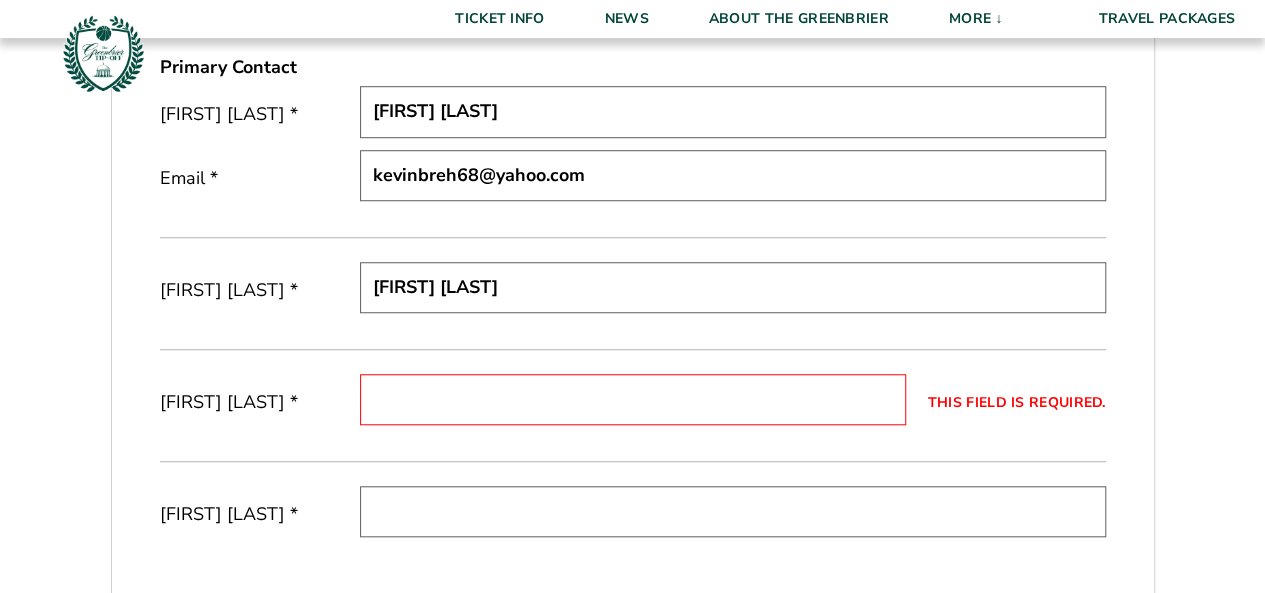 click on "This field is required." at bounding box center (633, 399) 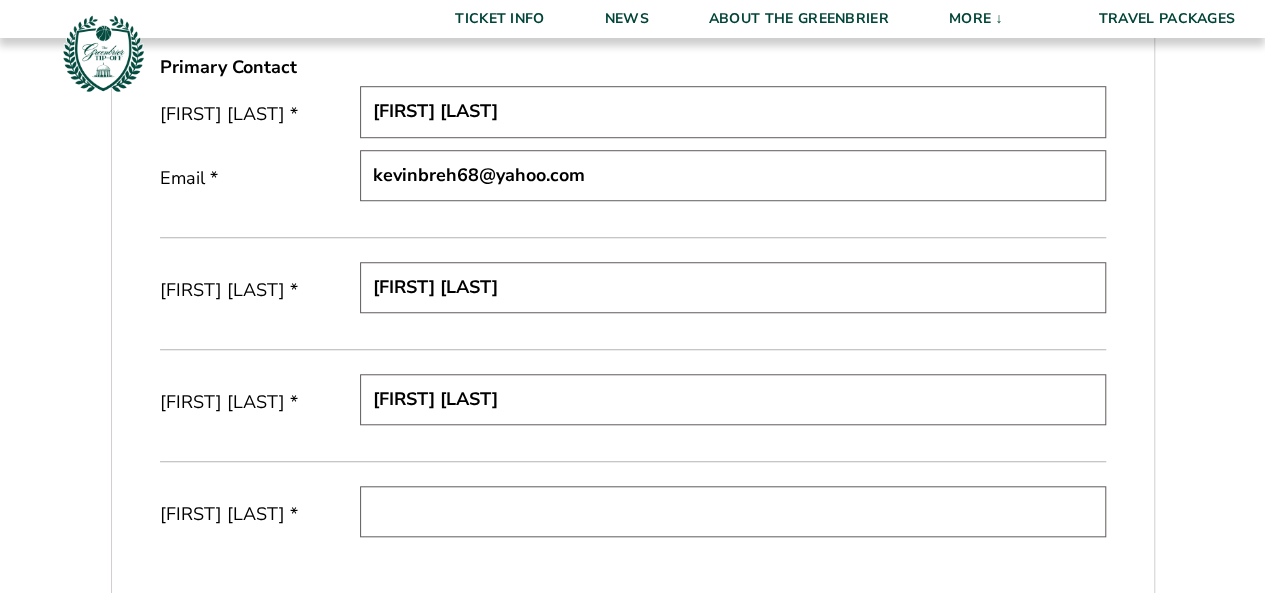 type on "Emmie Breheny" 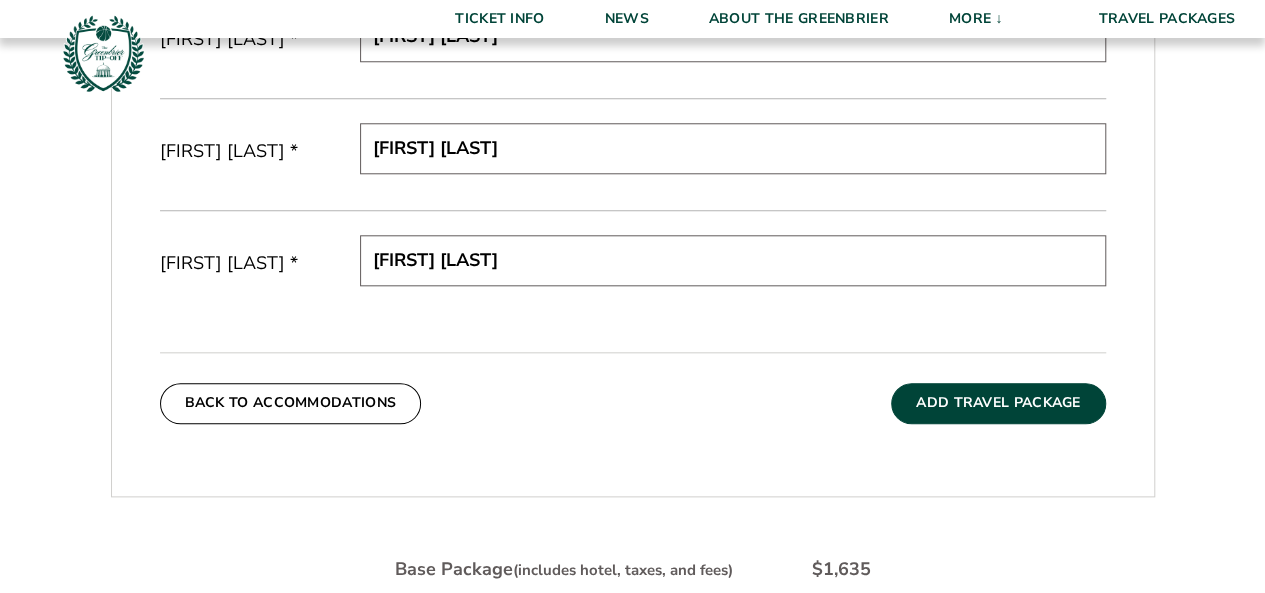 scroll, scrollTop: 979, scrollLeft: 0, axis: vertical 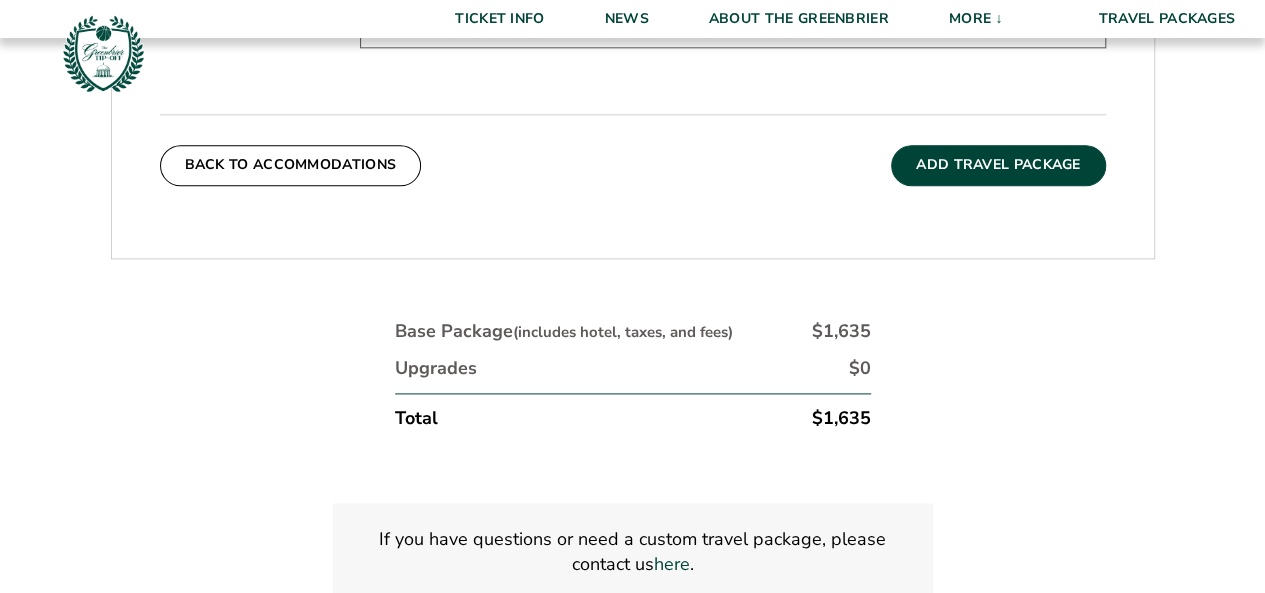 type on "Keegan Breheny" 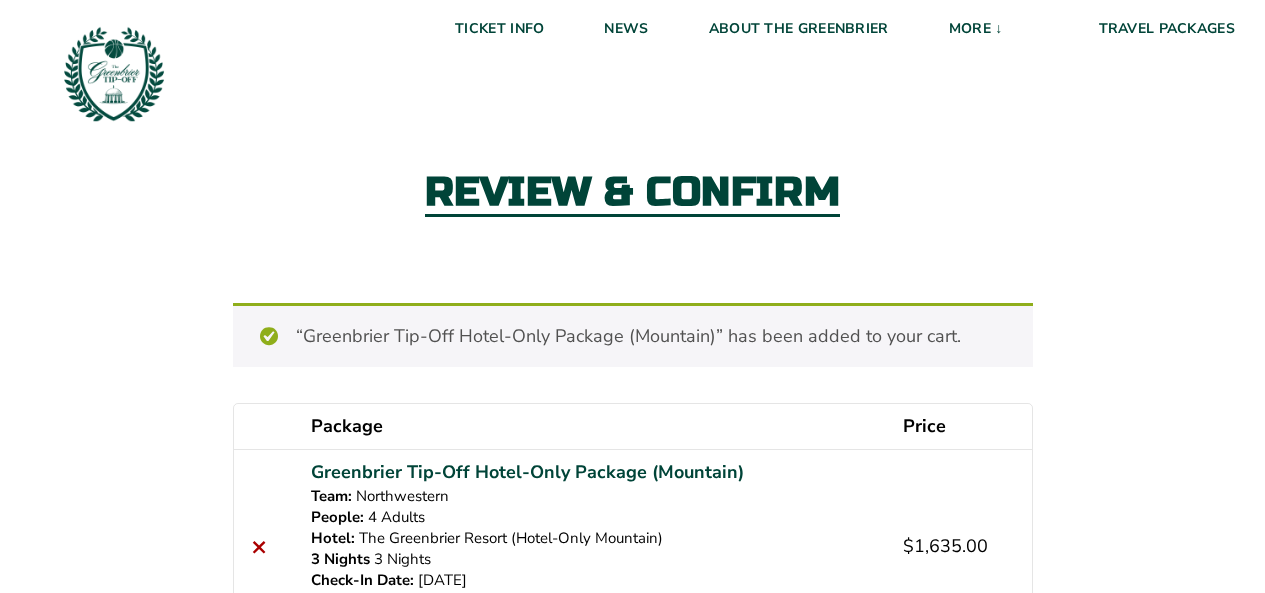 scroll, scrollTop: 0, scrollLeft: 0, axis: both 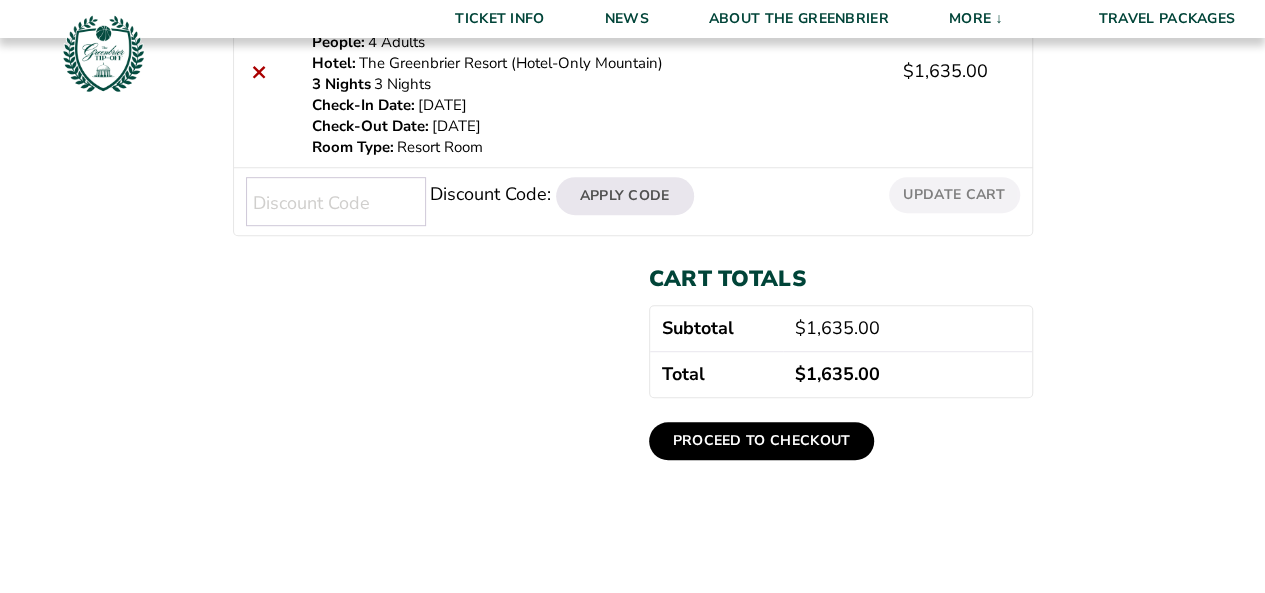 drag, startPoint x: 1118, startPoint y: 399, endPoint x: 694, endPoint y: 445, distance: 426.48798 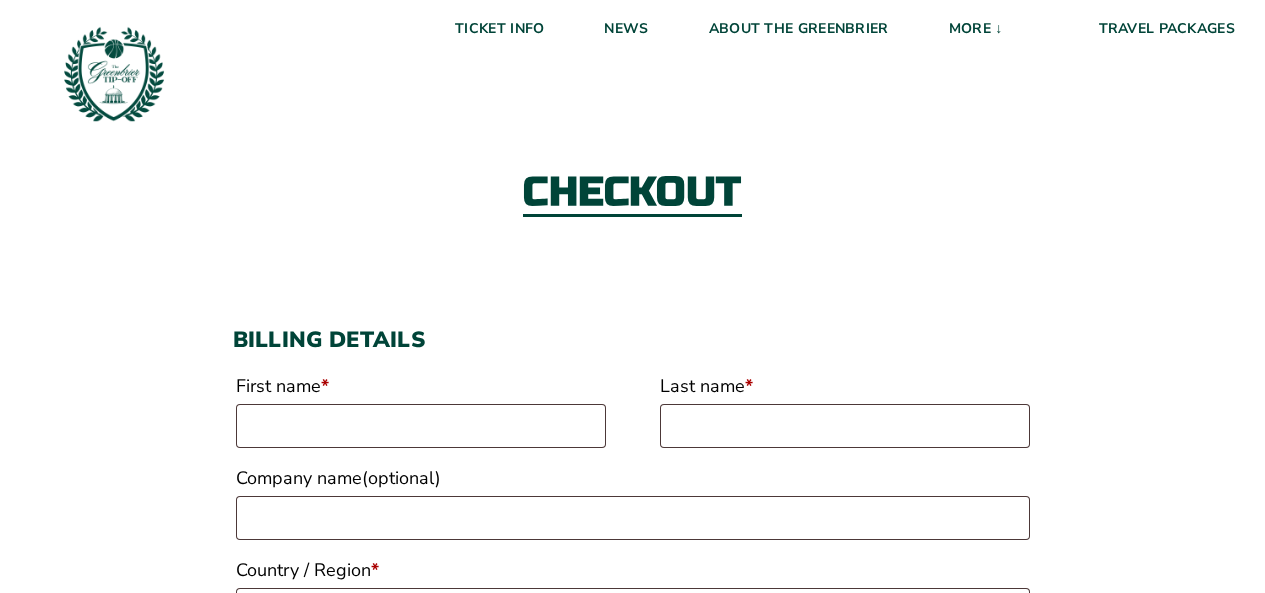 scroll, scrollTop: 0, scrollLeft: 0, axis: both 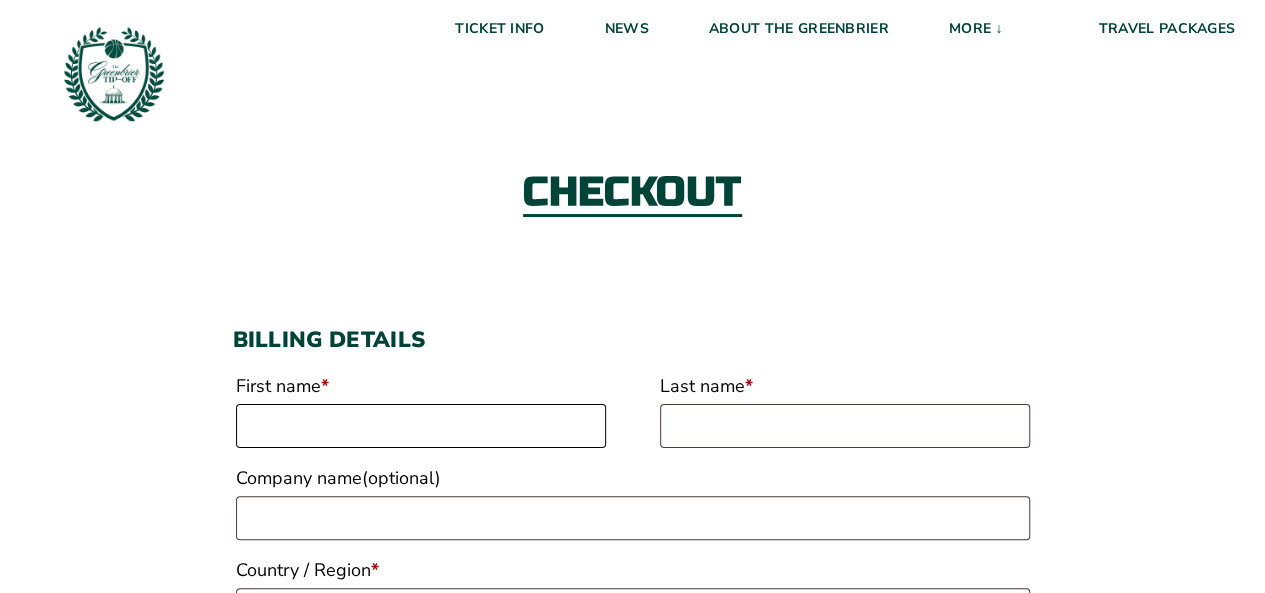 click on "First name *" at bounding box center [421, 426] 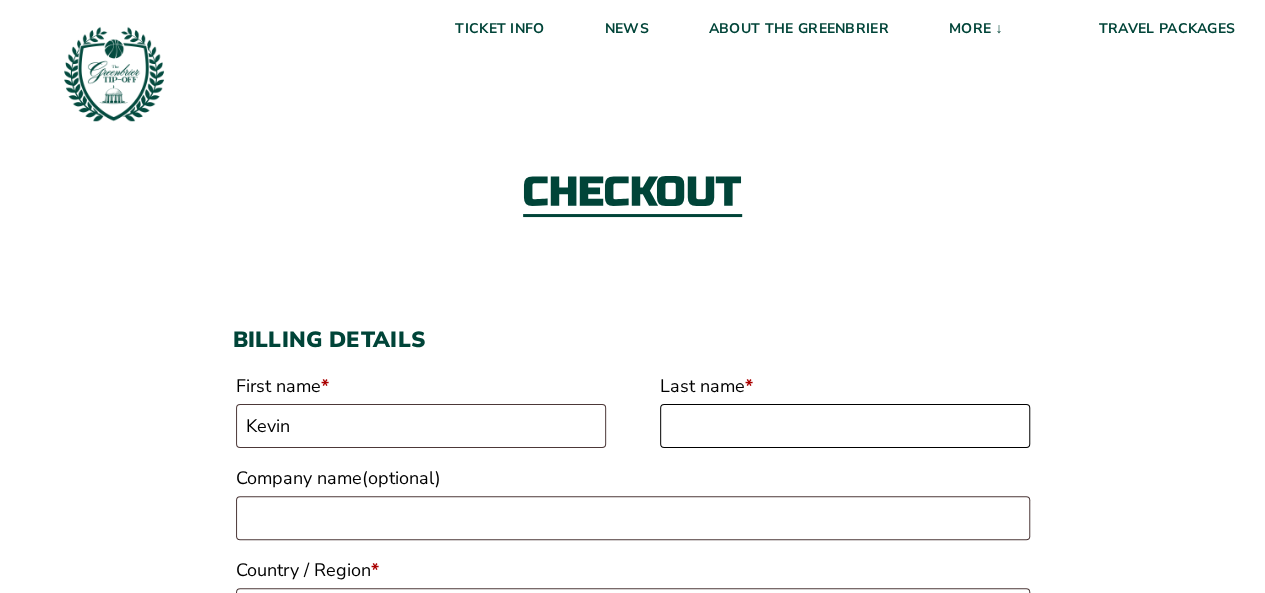 type on "[LAST]" 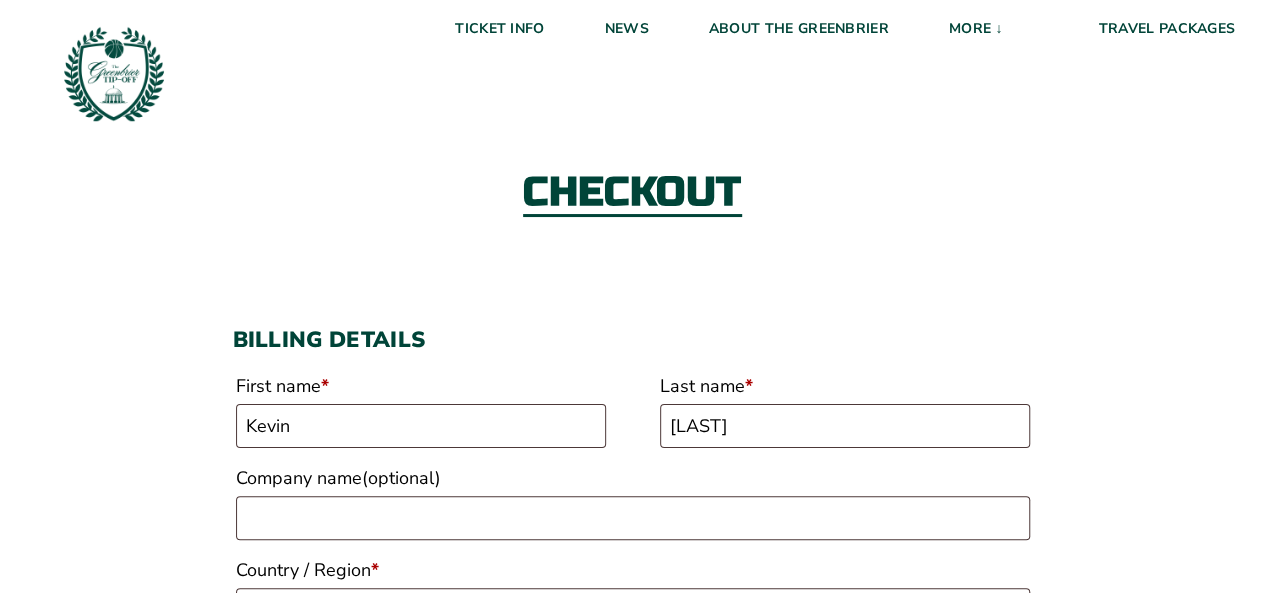 select on "[COUNTRY_CODE]" 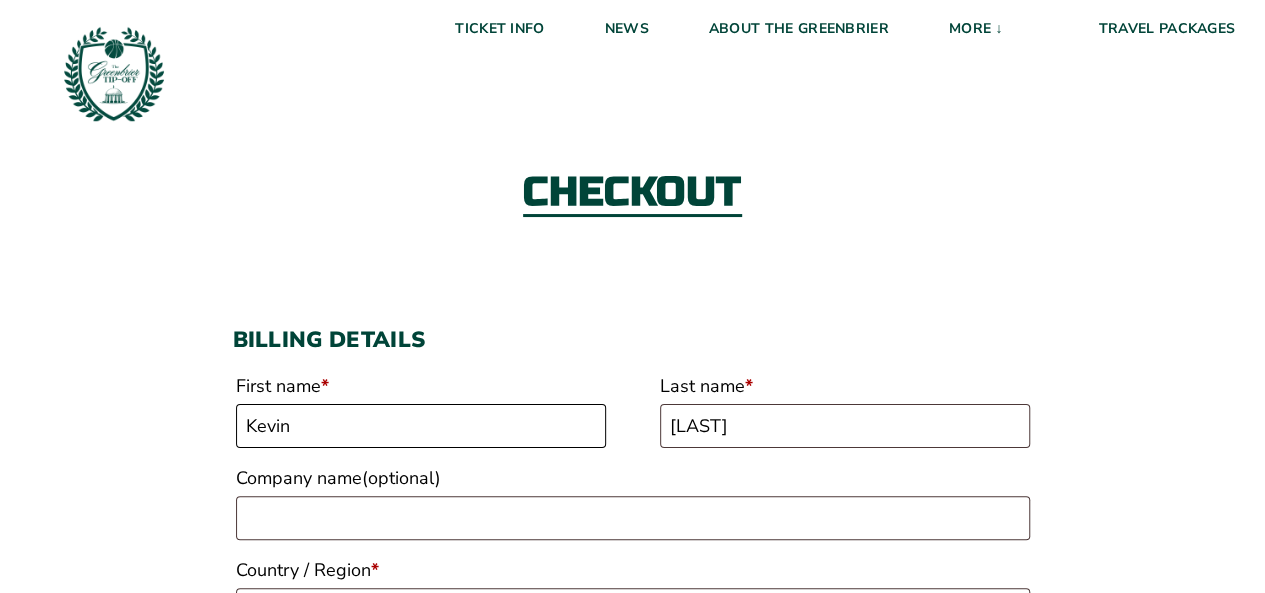 scroll, scrollTop: 641, scrollLeft: 0, axis: vertical 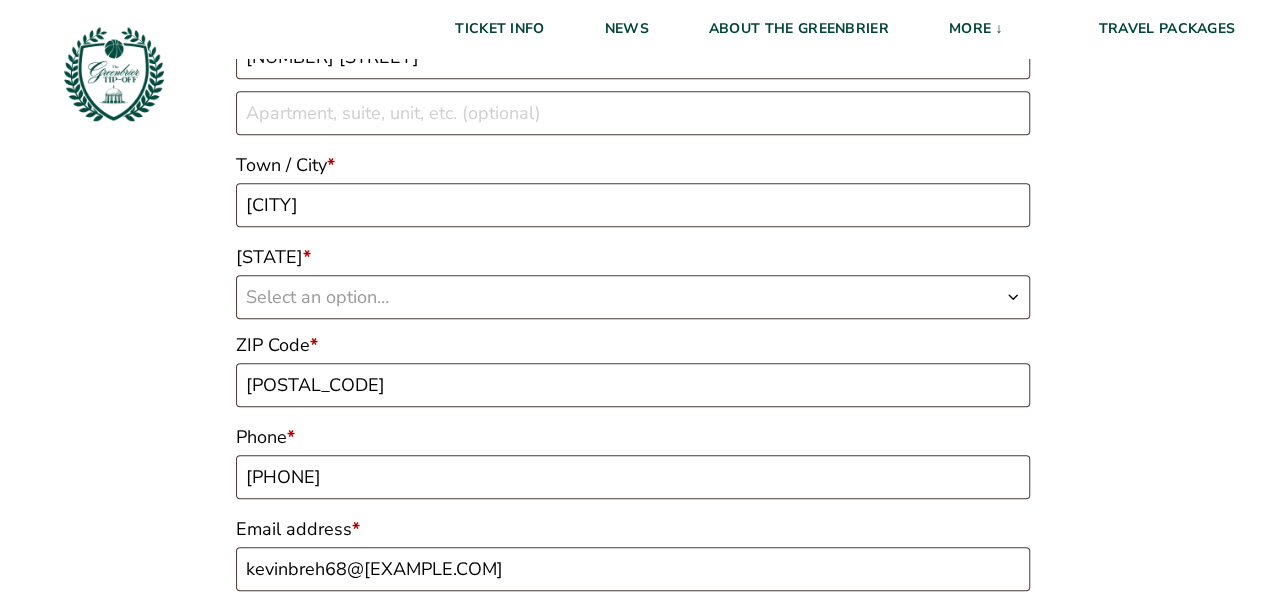 select on "[COUNTRY_CODE]" 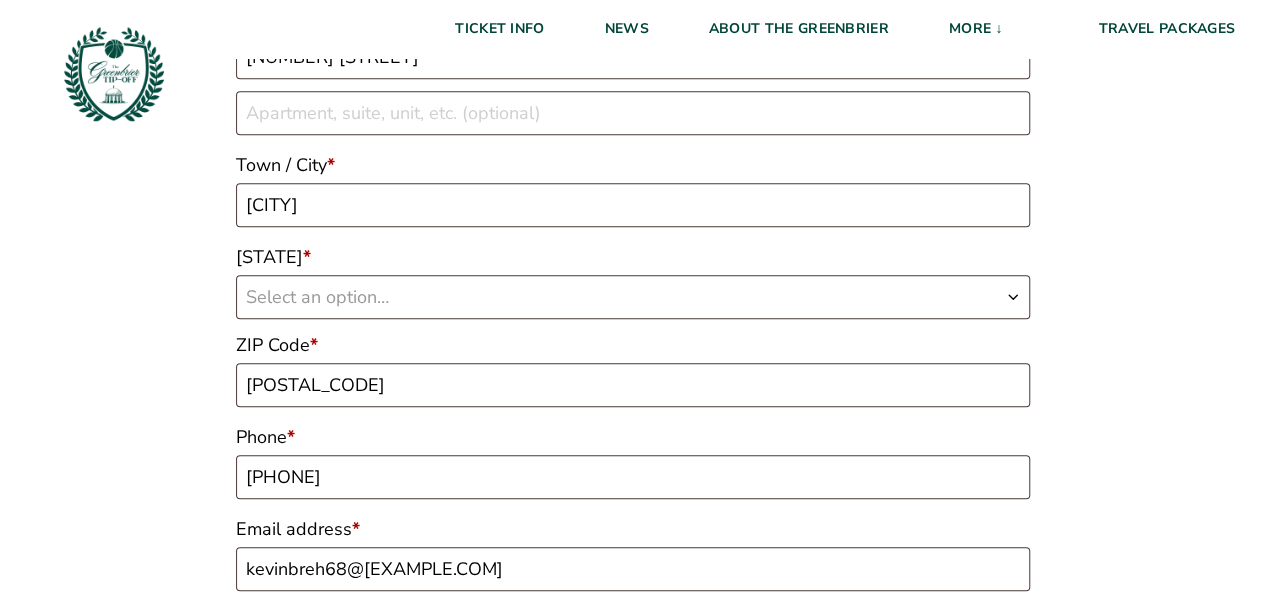 select on "VA" 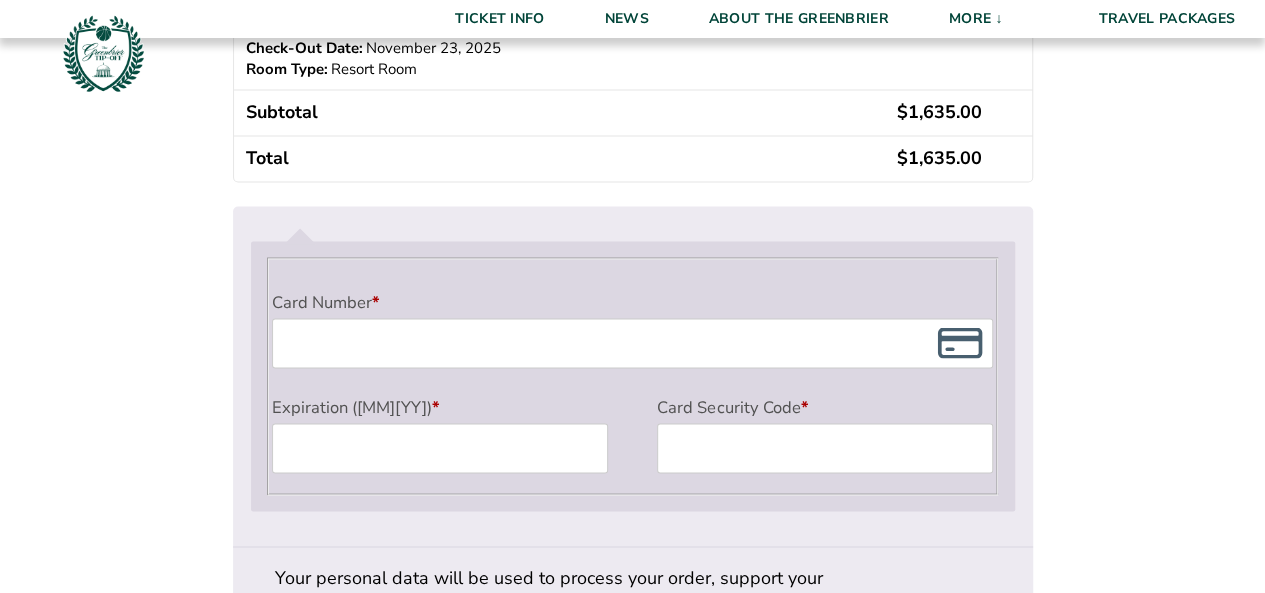 scroll, scrollTop: 1692, scrollLeft: 0, axis: vertical 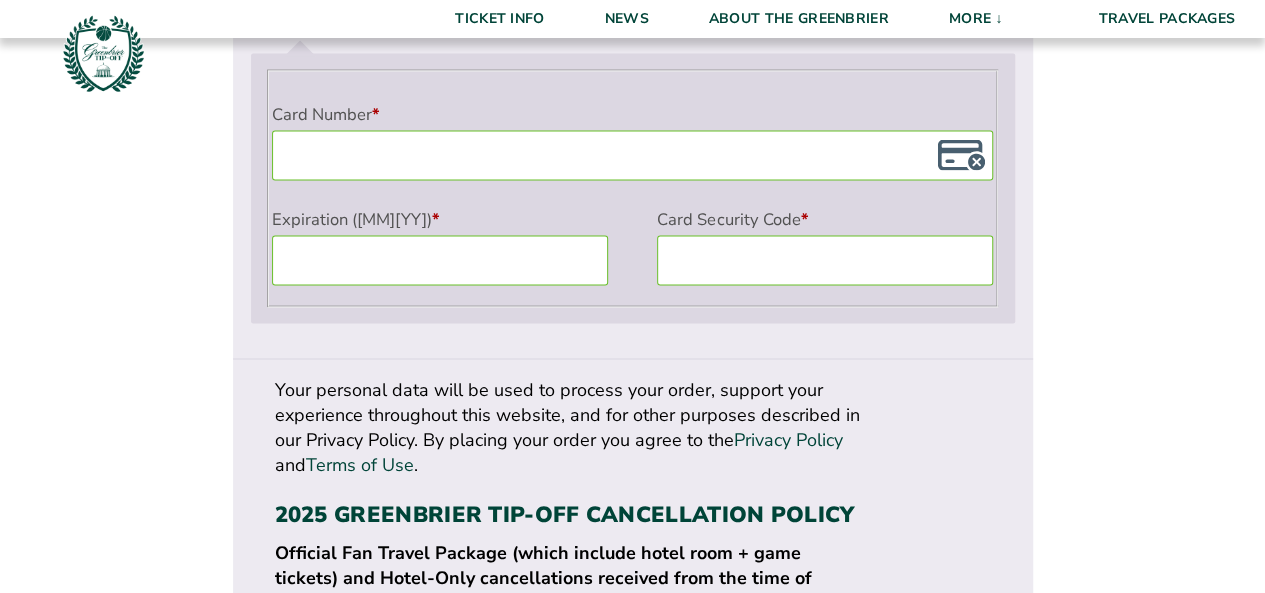 click on "Place order" at bounding box center (939, 835) 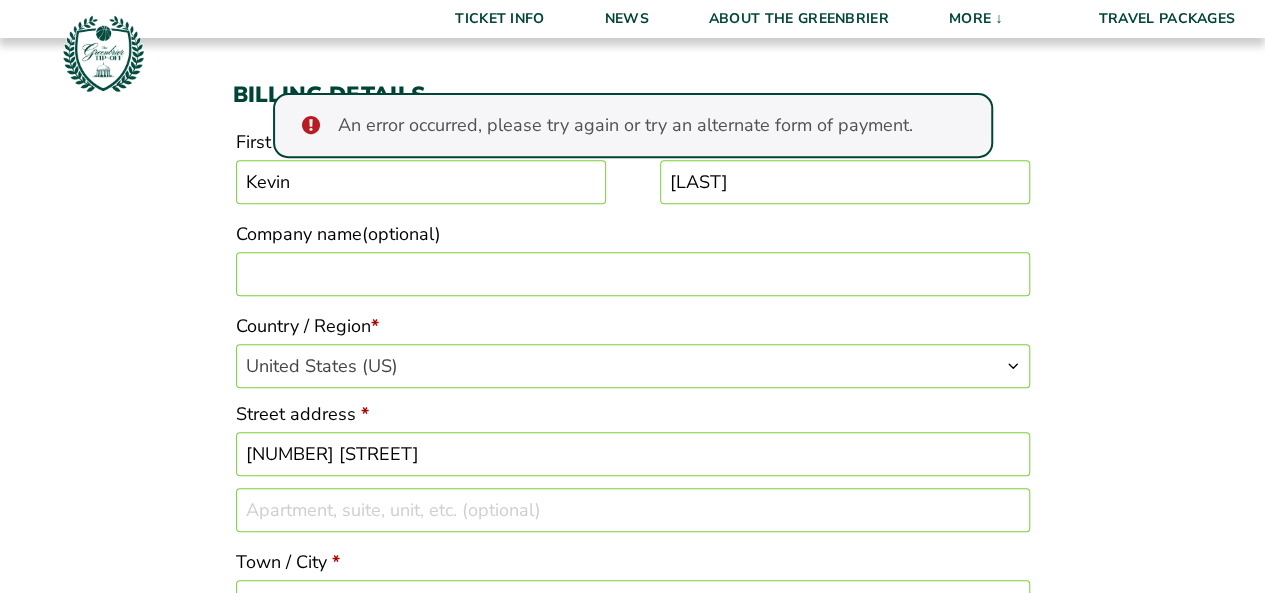 scroll, scrollTop: 352, scrollLeft: 0, axis: vertical 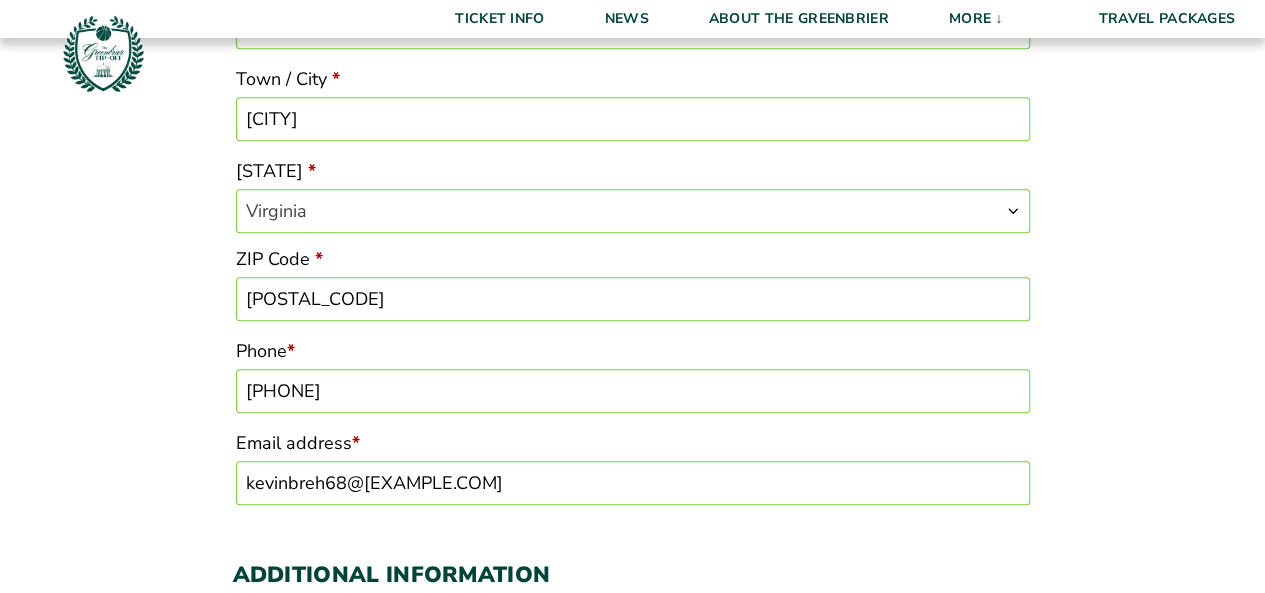 click on "[PHONE]" at bounding box center (633, 391) 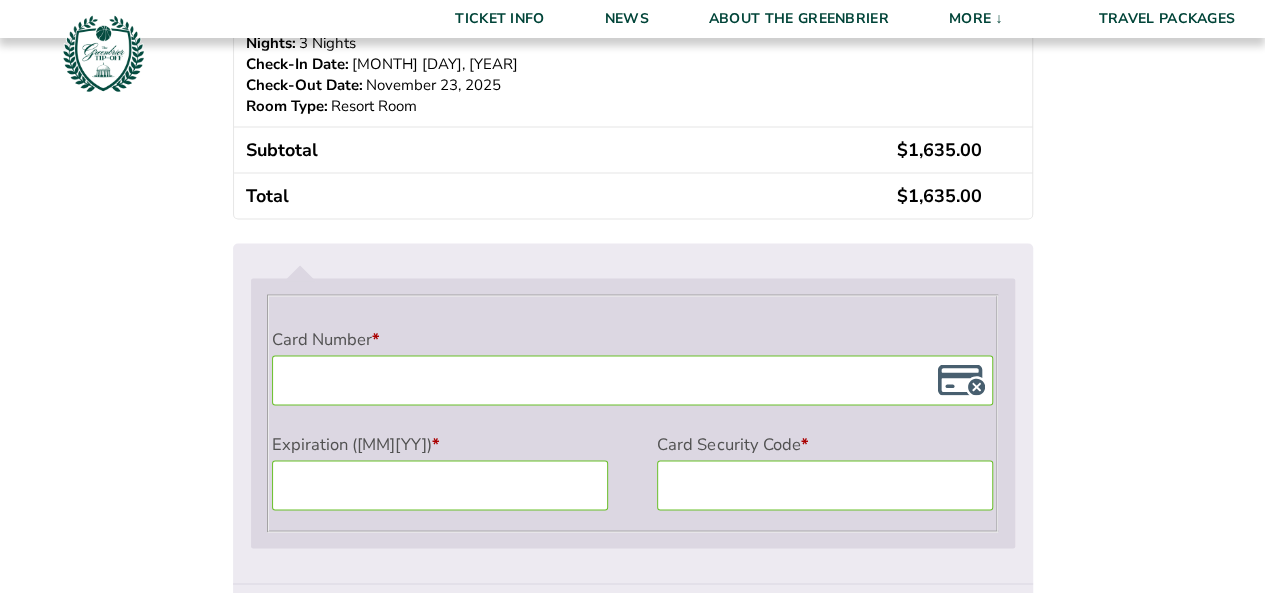 scroll, scrollTop: 1759, scrollLeft: 0, axis: vertical 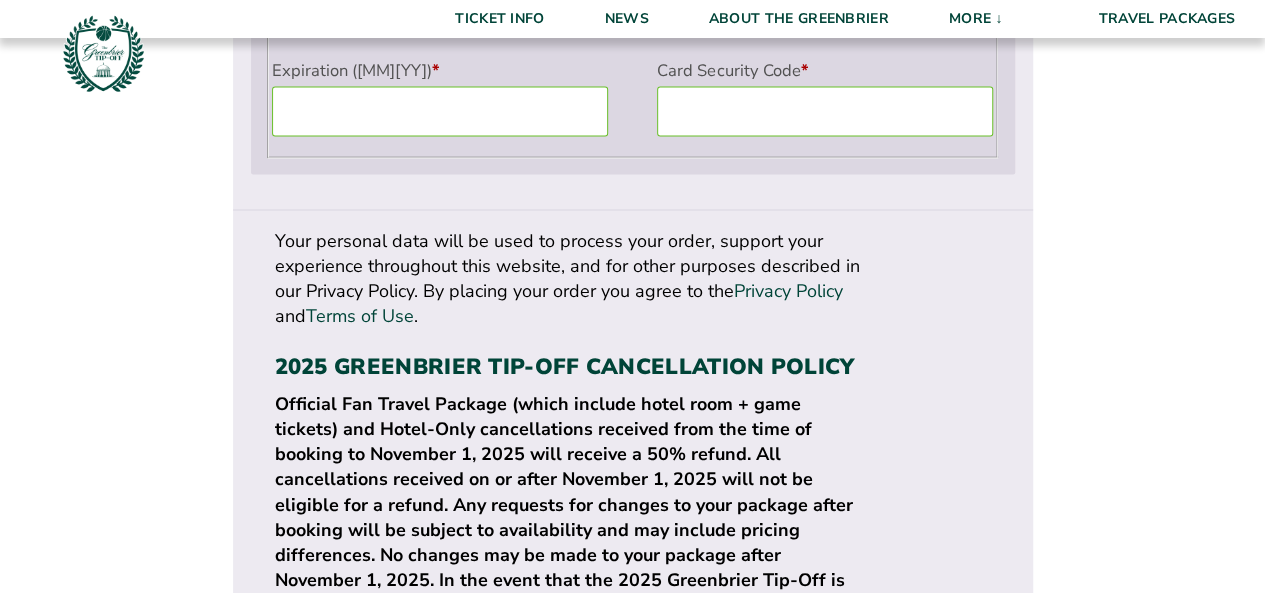 type on "[PHONE]" 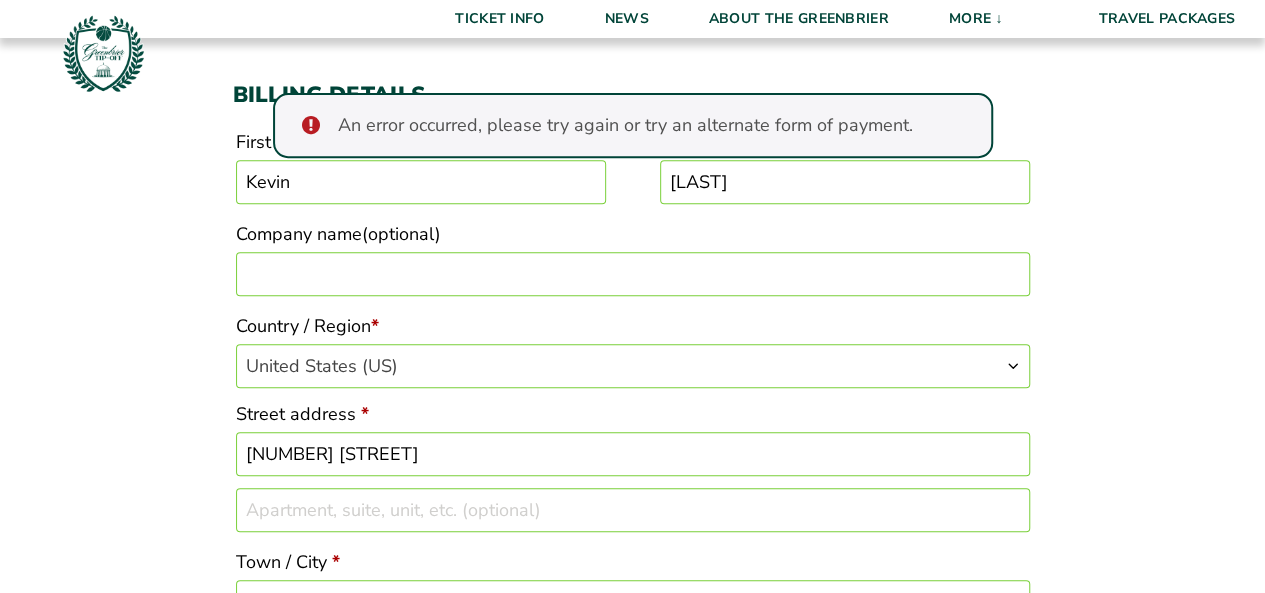 scroll, scrollTop: 352, scrollLeft: 0, axis: vertical 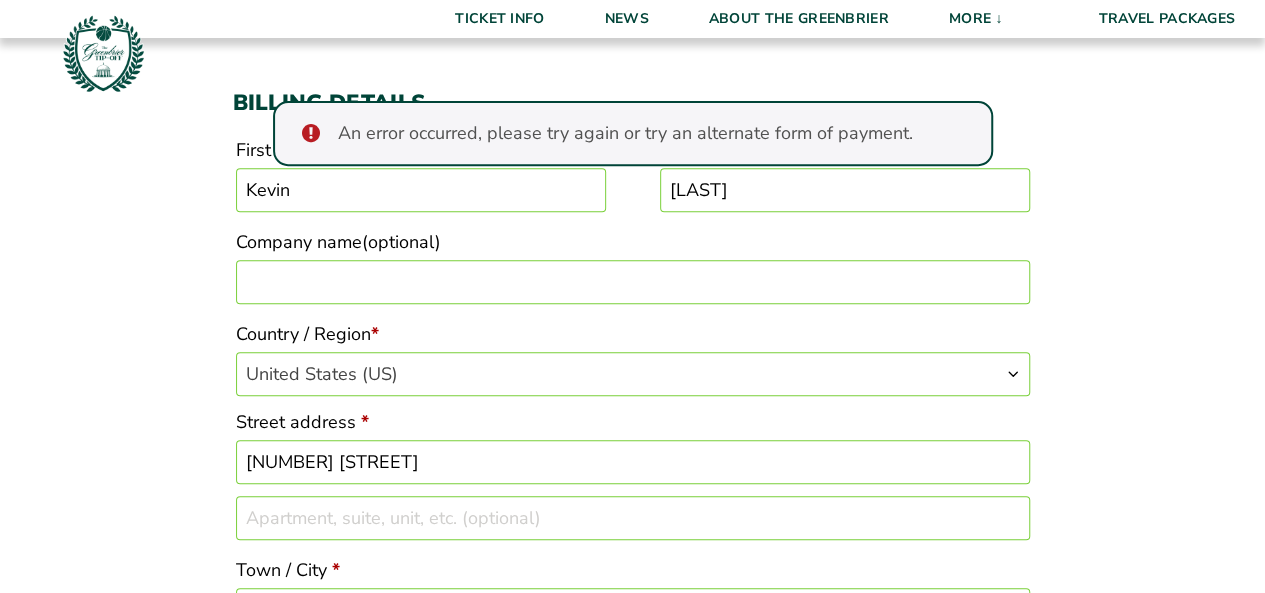 click on "First name * Kevin Last name * Breheny Company name (optional) Country / Region * Select a country / region… Afghanistan Åland Islands Albania Algeria American Samoa Andorra Angola Anguilla Antarctica Antigua and Barbuda Argentina Armenia Aruba Australia Austria Azerbaijan Bahamas Bahrain Bangladesh Barbados Belarus Belau Belgium Belize Benin Bermuda Bhutan Bolivia Bonaire, Saint Eustatius and Saba Bosnia and Herzegovina Botswana Bouvet Island Brazil British Indian Ocean Territory Brunei Bulgaria Burkina Faso Burundi Cambodia Cameroon Canada Cape Verde Cayman Islands Central African Republic Chad Chile China Christmas Island Cocos (Keeling) Islands Colombia Comoros Congo (Brazzaville) Congo (Kinshasa) Cook Islands Croatia" at bounding box center [632, 1115] 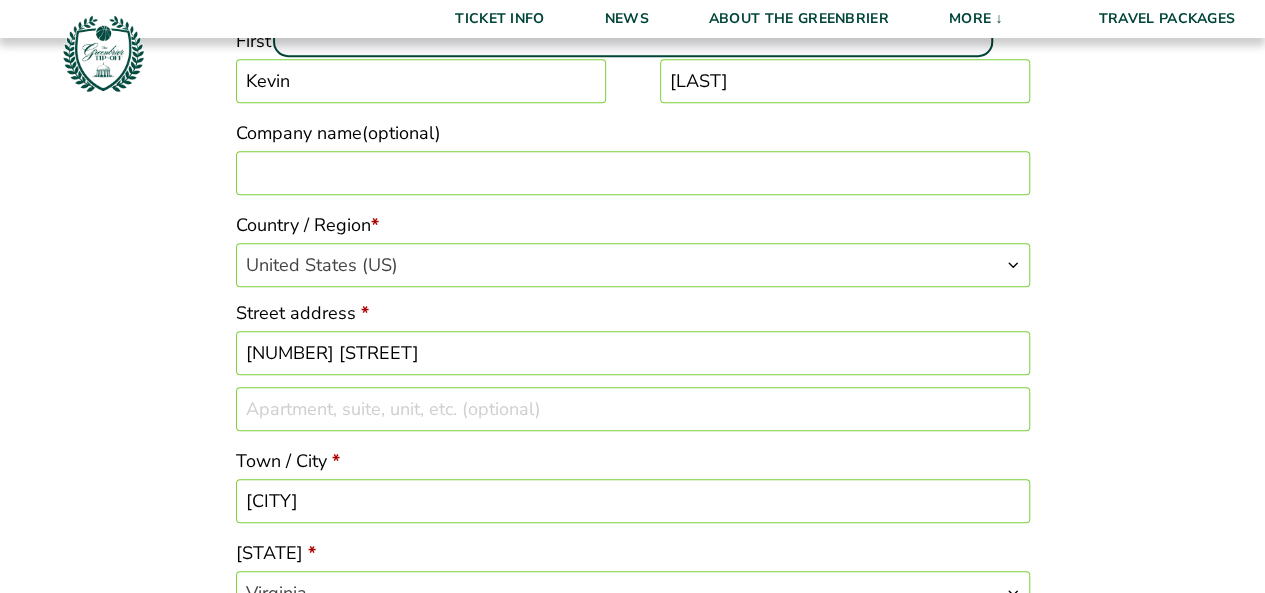 scroll, scrollTop: 464, scrollLeft: 0, axis: vertical 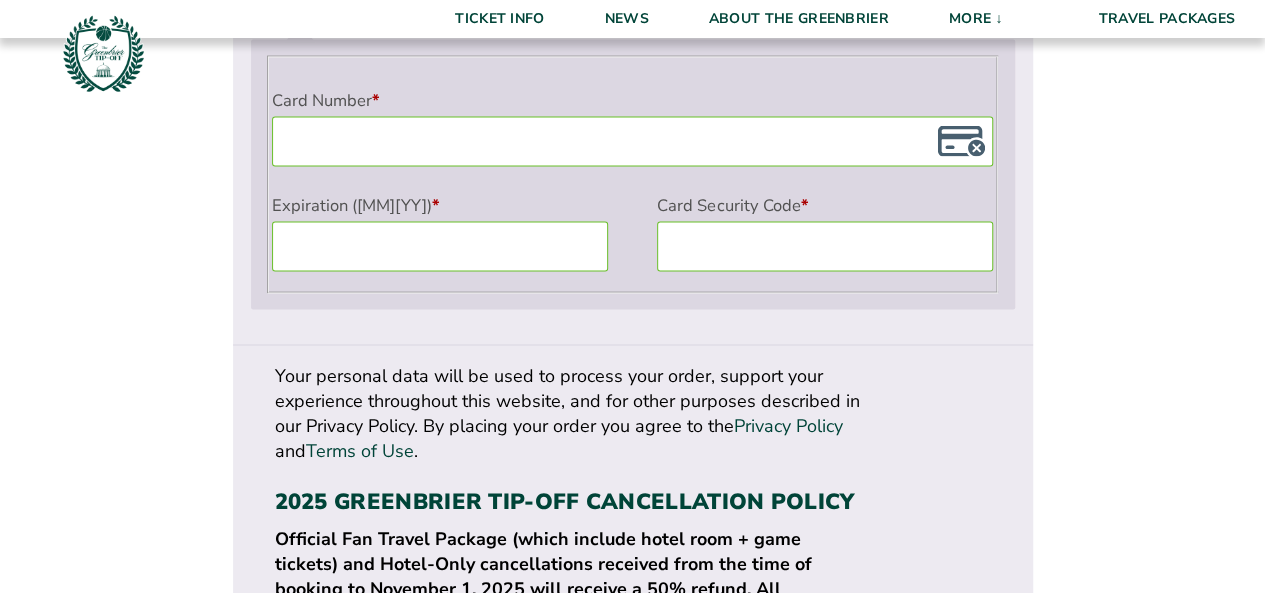 click on "First name * Kevin Last name * Breheny Company name (optional) Country / Region * Select a country / region… Afghanistan Åland Islands Albania Algeria American Samoa Andorra Angola Anguilla Antarctica Antigua and Barbuda Argentina Armenia Aruba Australia Austria Azerbaijan Bahamas Bahrain Bangladesh Barbados Belarus Belau Belgium Belize Benin Bermuda Bhutan Bolivia Bonaire, Saint Eustatius and Saba Bosnia and Herzegovina Botswana Bouvet Island Brazil British Indian Ocean Territory Brunei Bulgaria Burkina Faso Burundi Cambodia Cameroon Canada Cape Verde Cayman Islands Central African Republic Chad Chile China Christmas Island Cocos (Keeling) Islands Colombia Comoros Congo (Brazzaville) Congo (Kinshasa) Cook Islands Croatia" at bounding box center (632, -523) 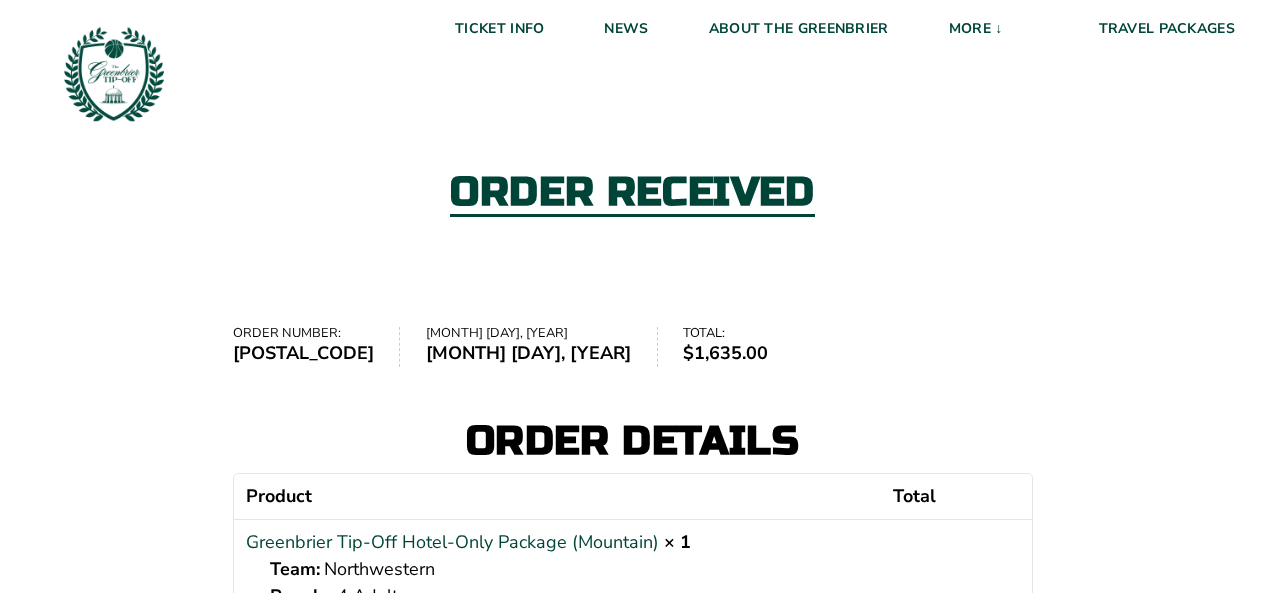 scroll, scrollTop: 0, scrollLeft: 0, axis: both 